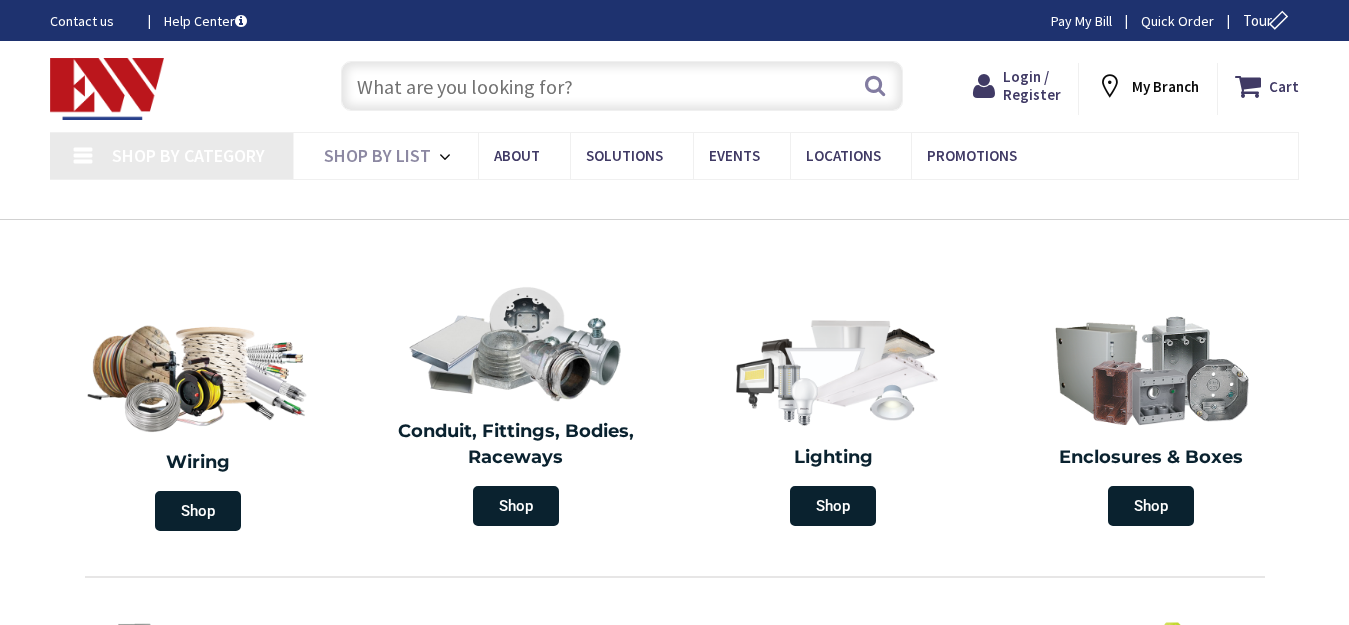 scroll, scrollTop: 0, scrollLeft: 0, axis: both 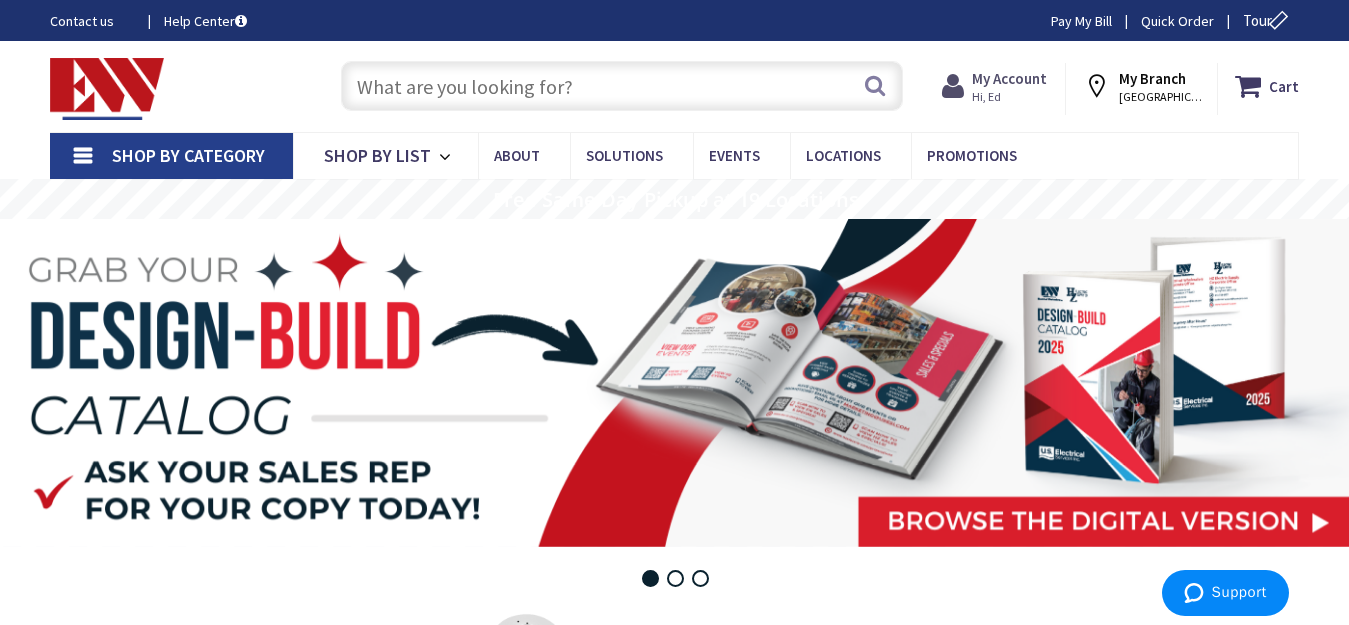 click on "My Account" at bounding box center (1009, 78) 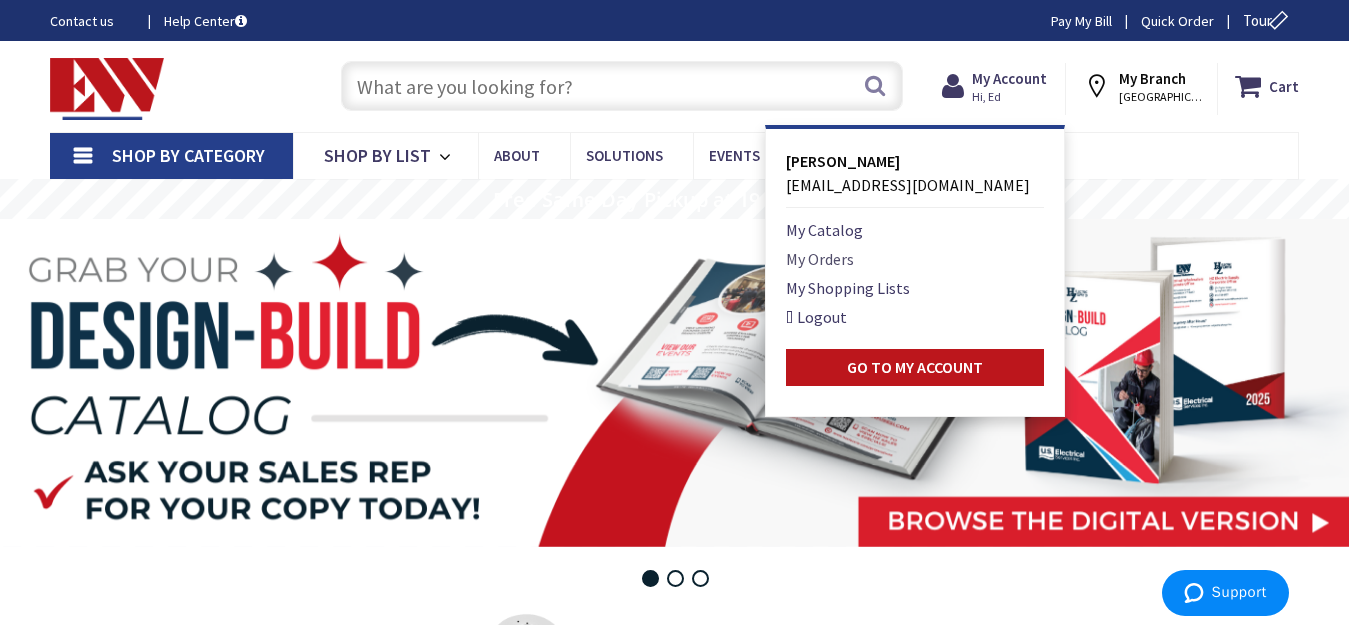 click on "My Orders" at bounding box center (820, 259) 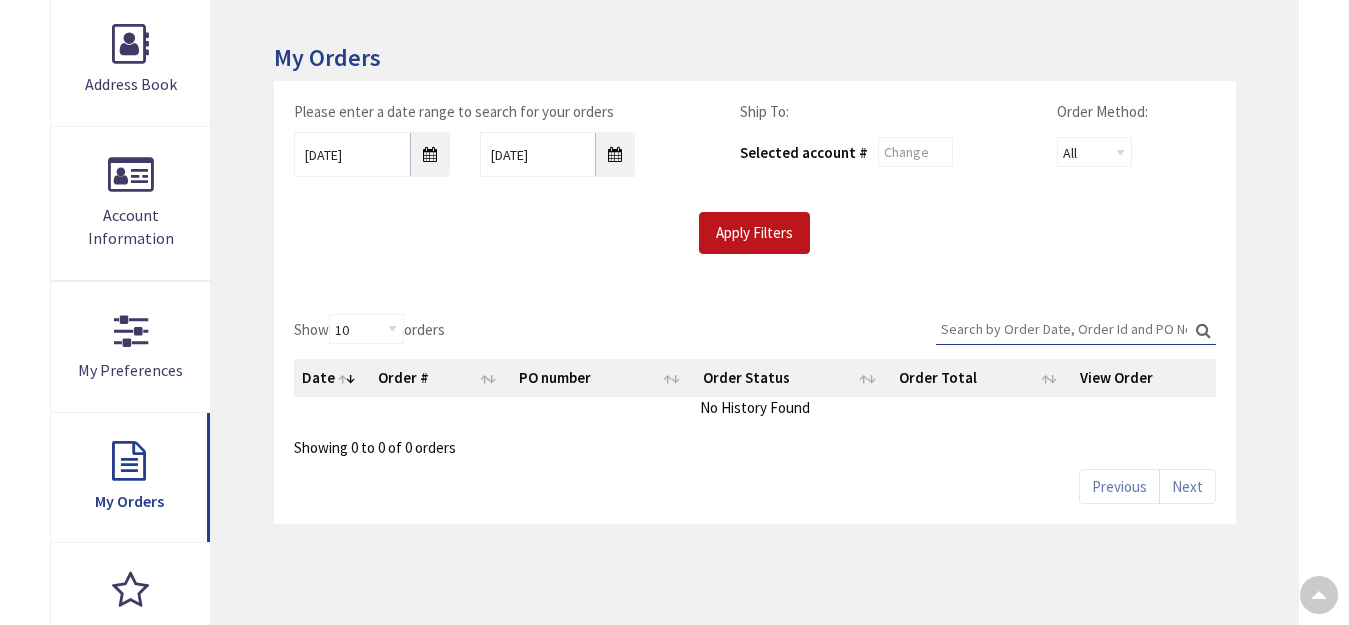 scroll, scrollTop: 300, scrollLeft: 0, axis: vertical 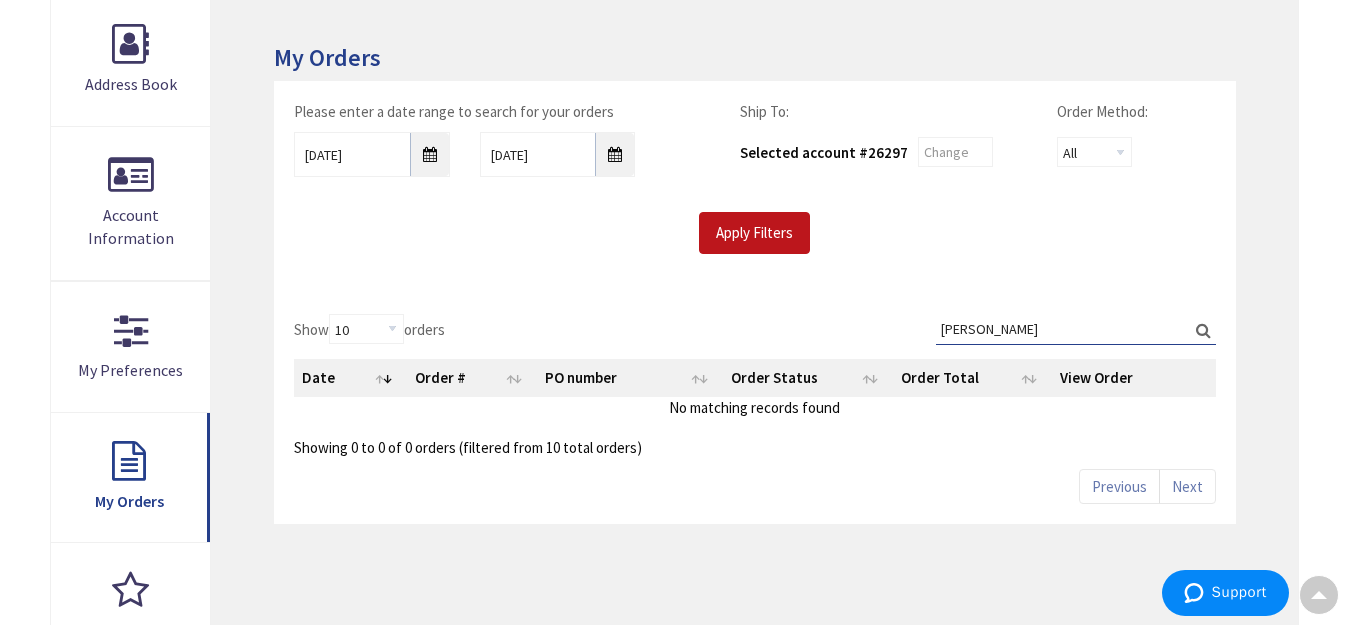 type on "larry" 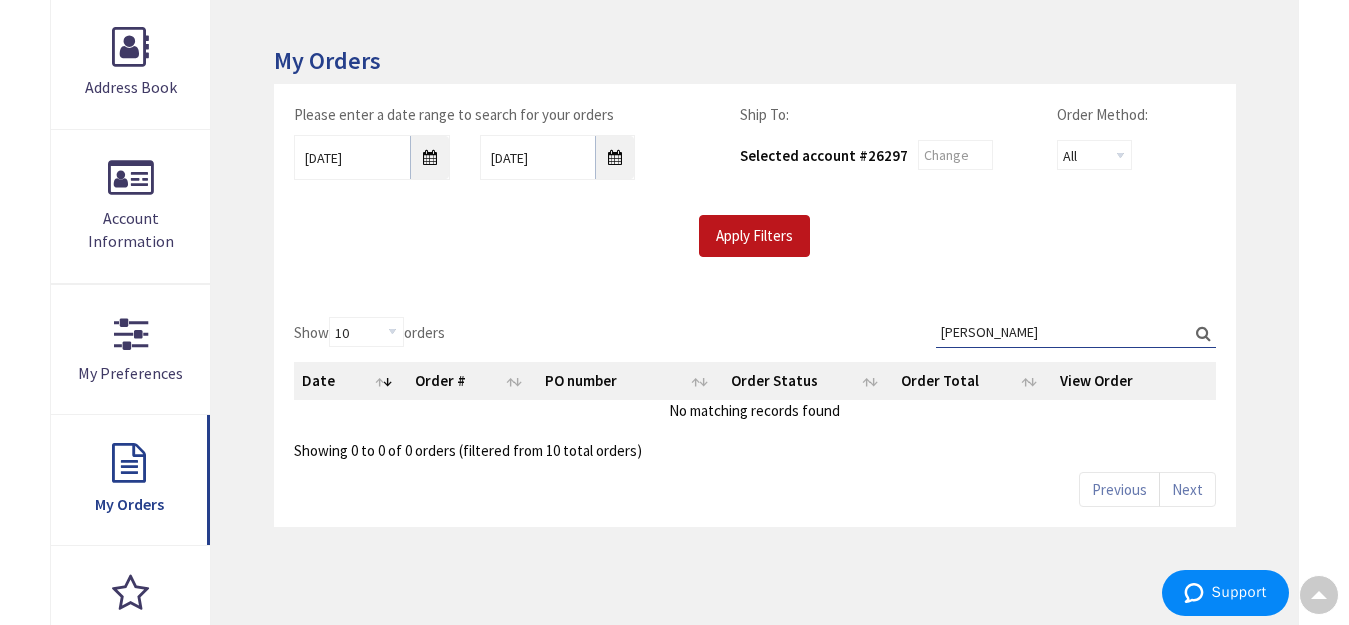 scroll, scrollTop: 303, scrollLeft: 0, axis: vertical 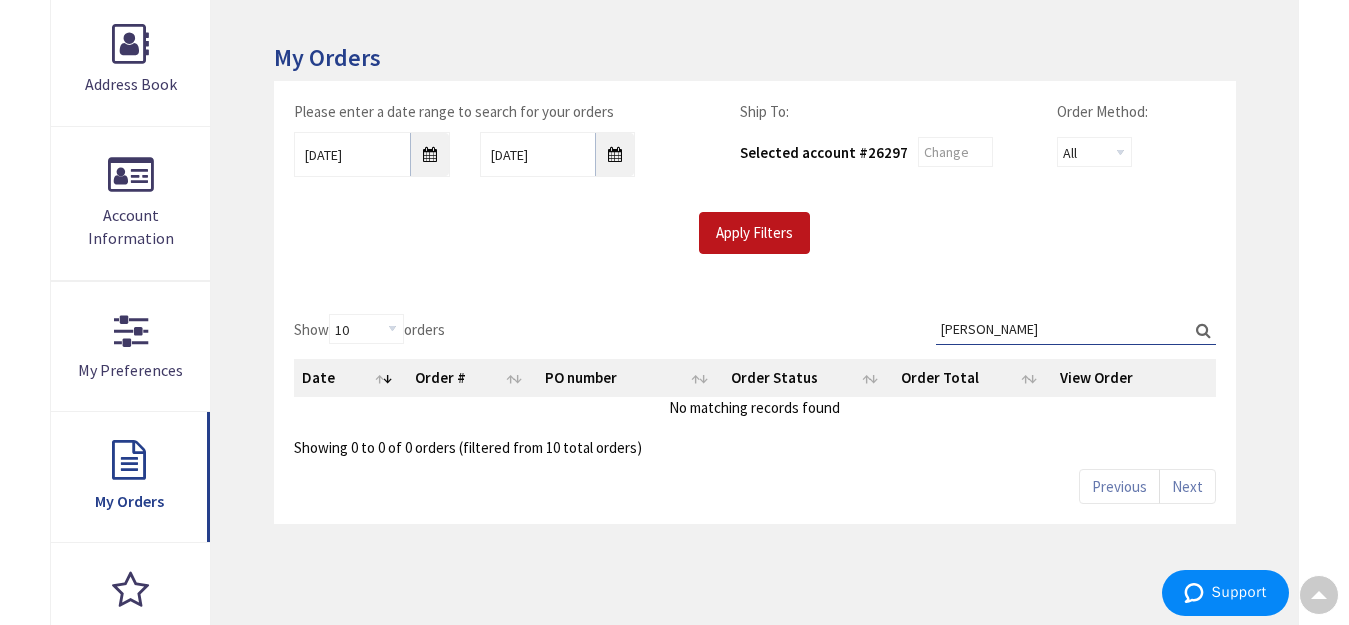 click on "Search: larry" at bounding box center [1076, 329] 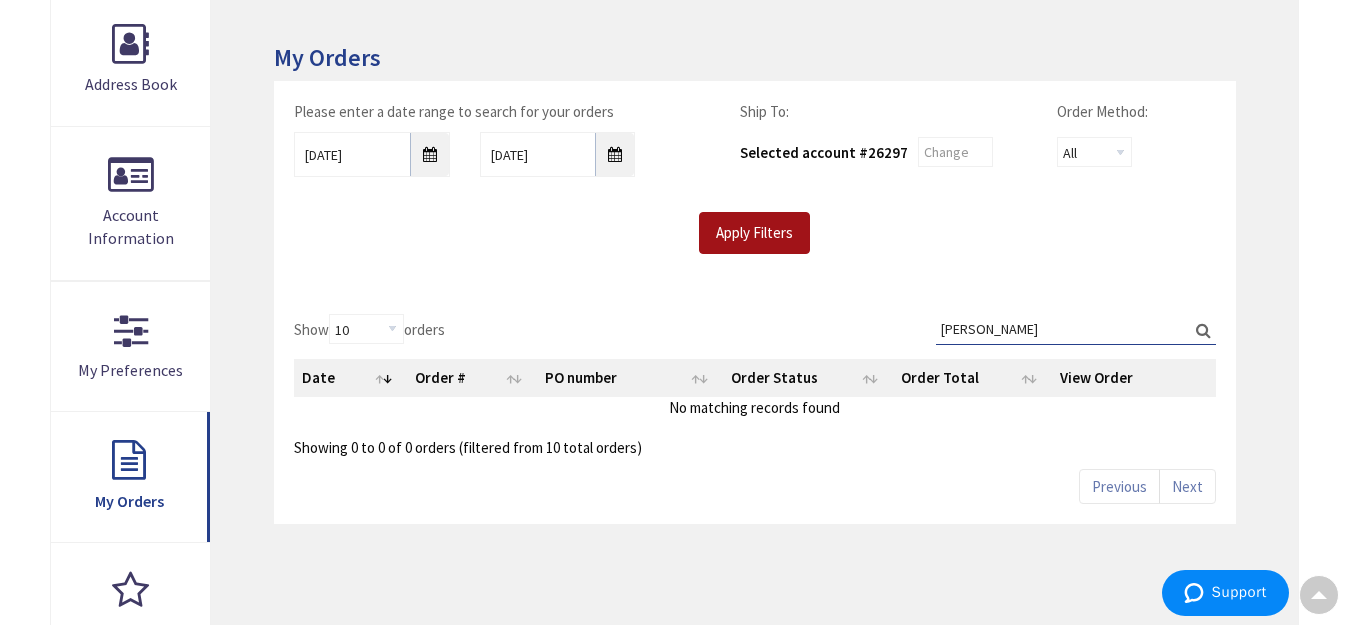 click on "Apply Filters" at bounding box center [754, 233] 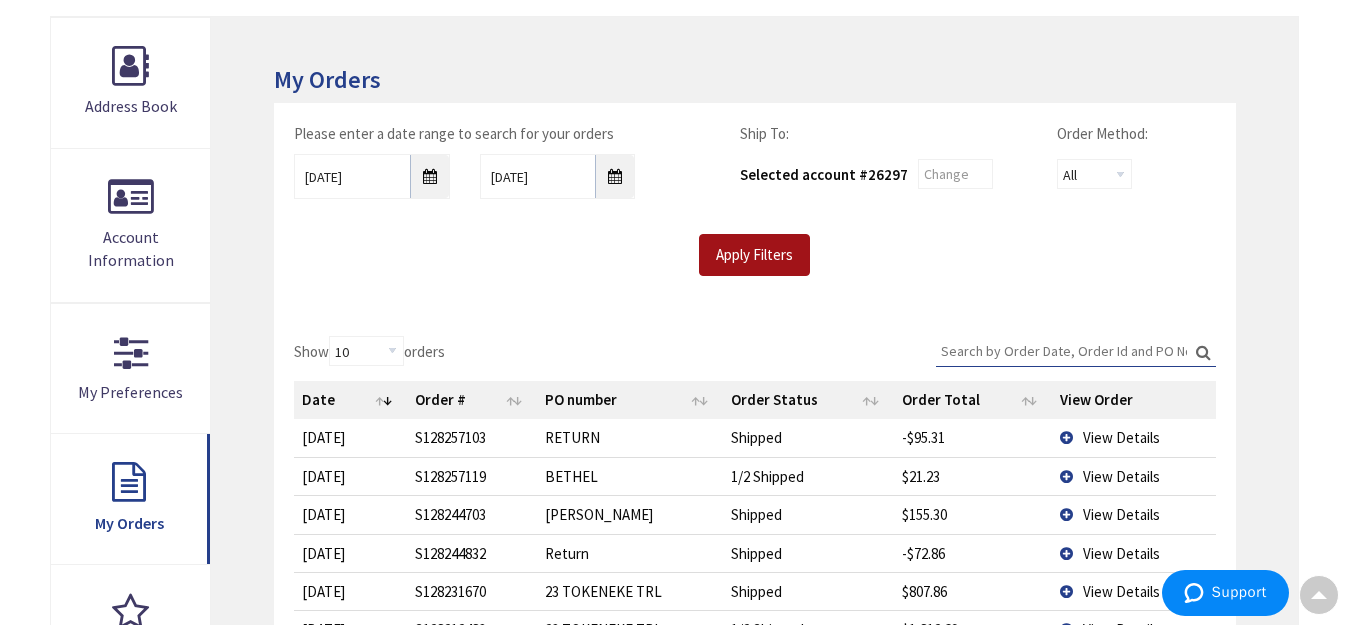 scroll, scrollTop: 203, scrollLeft: 0, axis: vertical 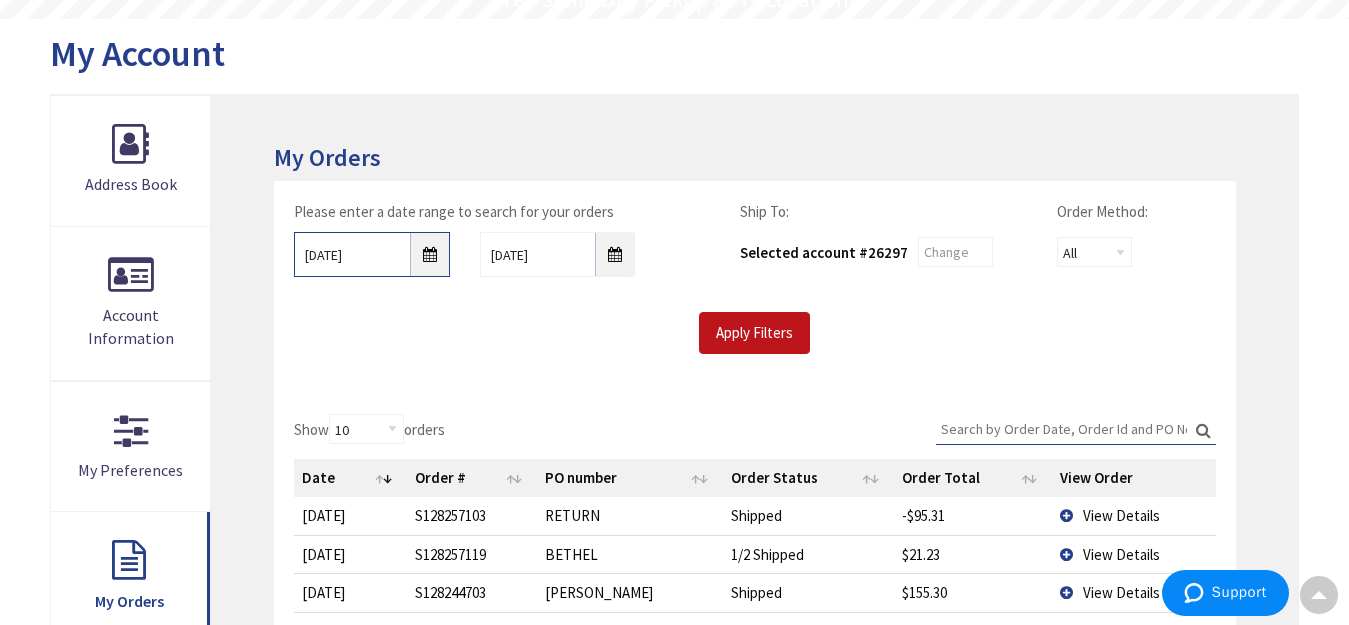 click on "6/24/2025" at bounding box center (372, 254) 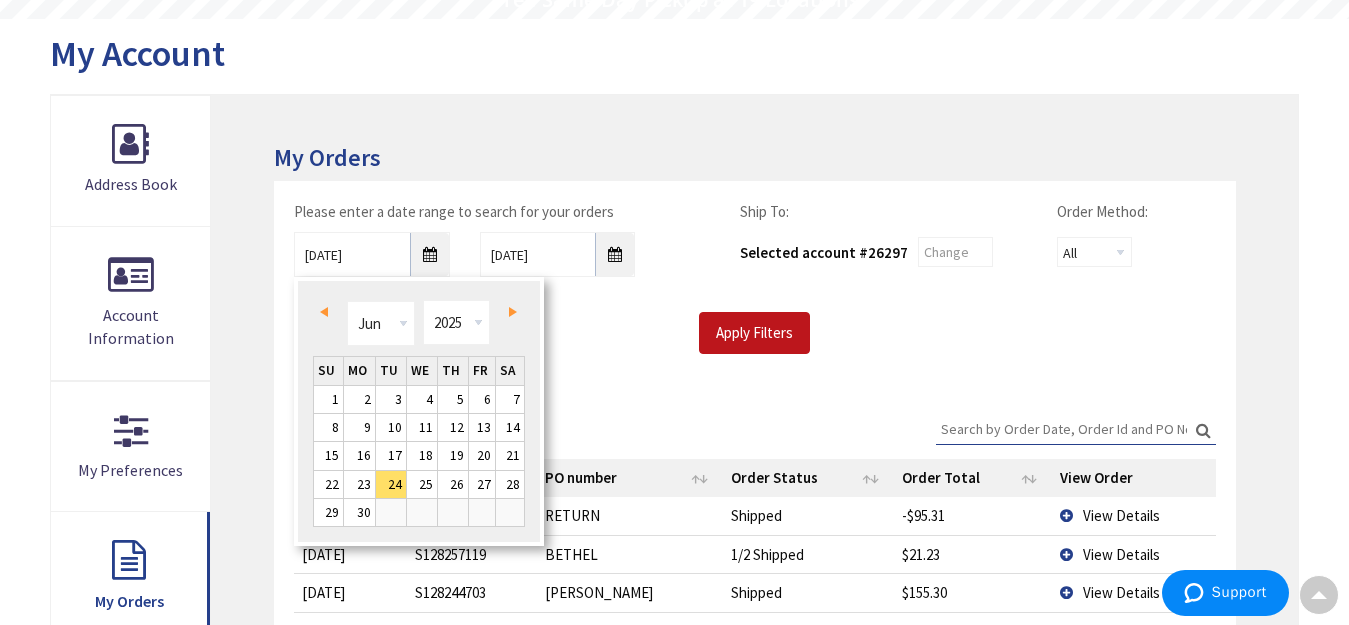 click on "Prev" at bounding box center [324, 312] 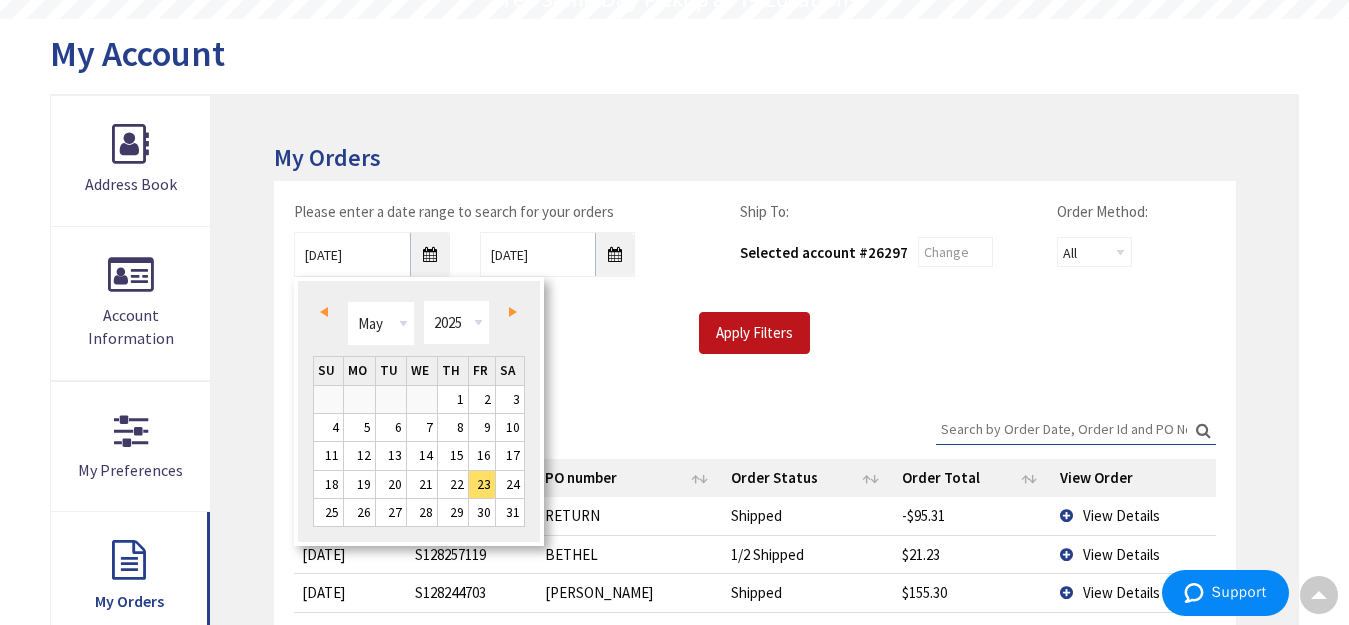 click on "Prev" at bounding box center [324, 312] 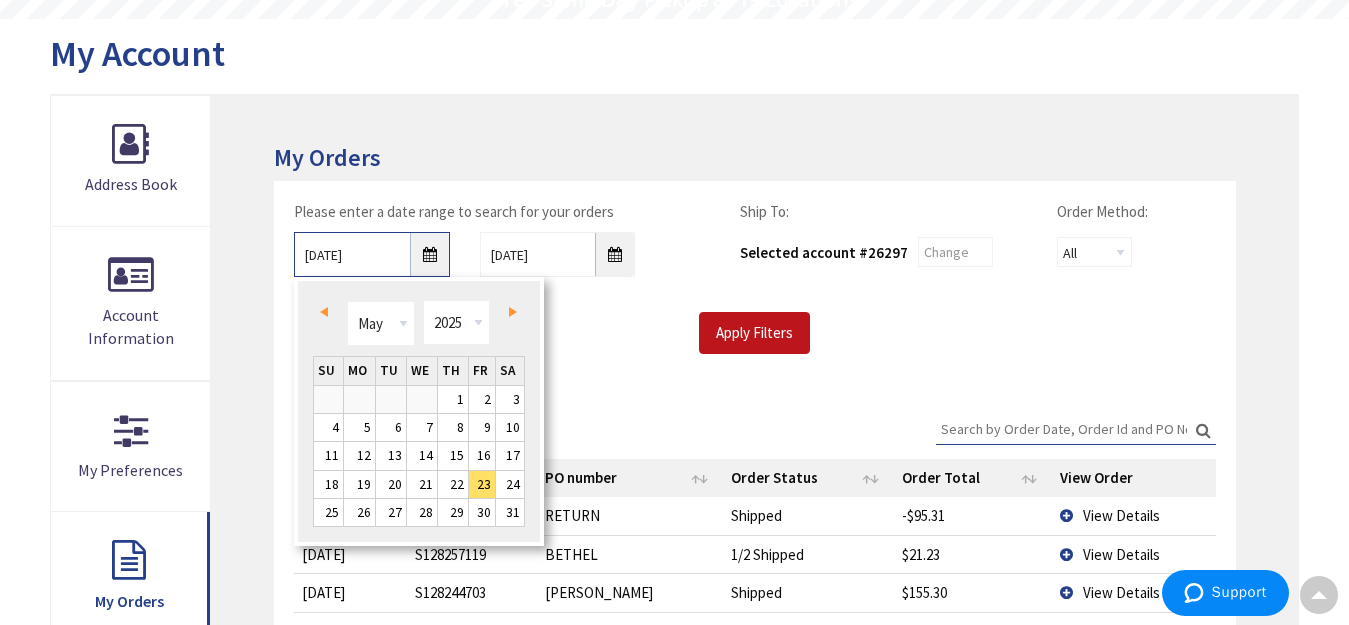 type on "04/22/2025" 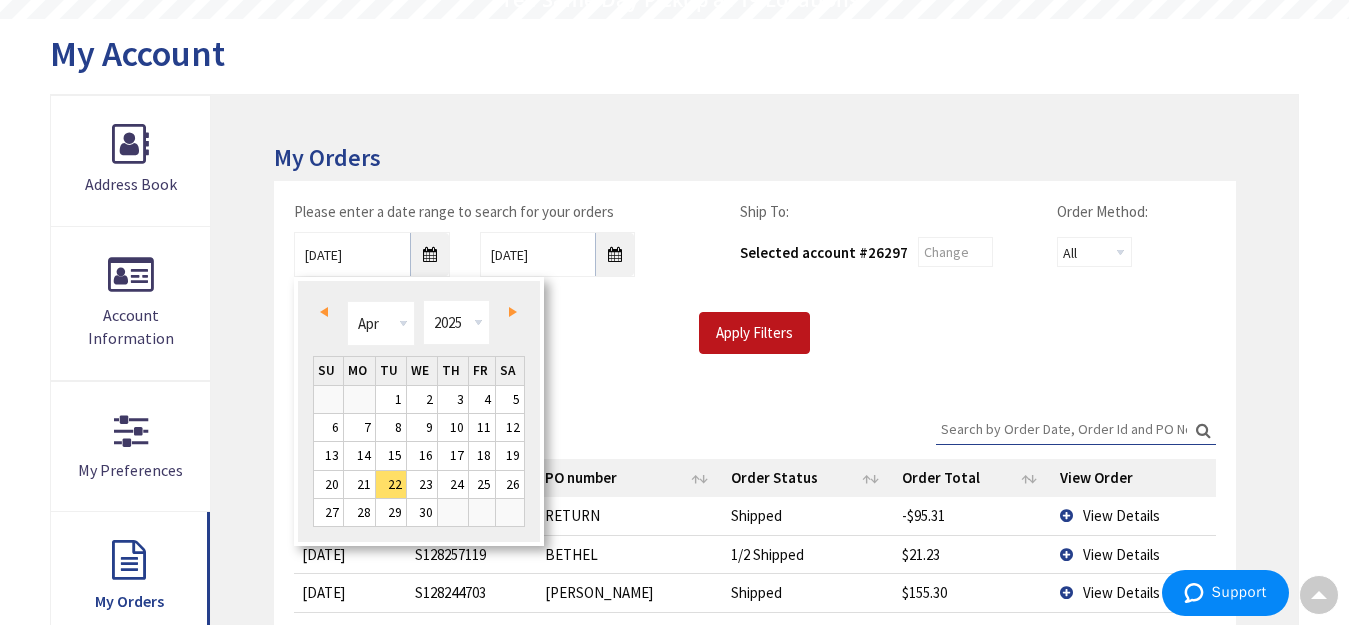 click on "Search:" at bounding box center (1076, 429) 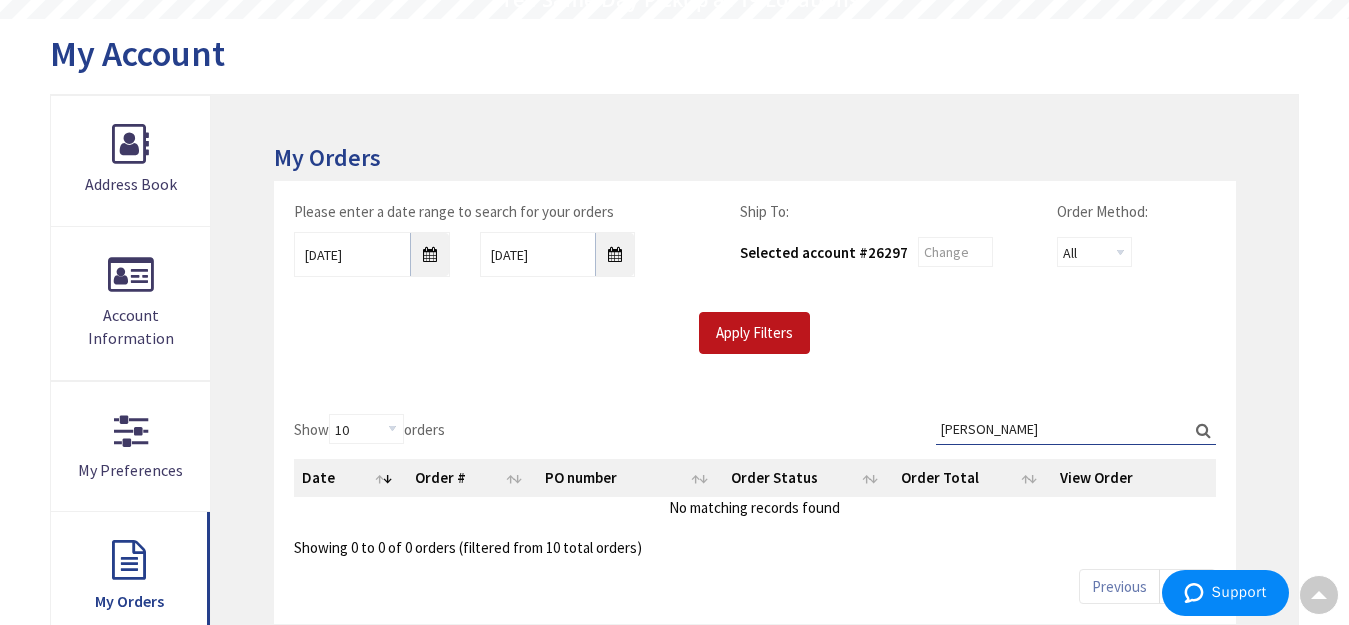 type on "larry" 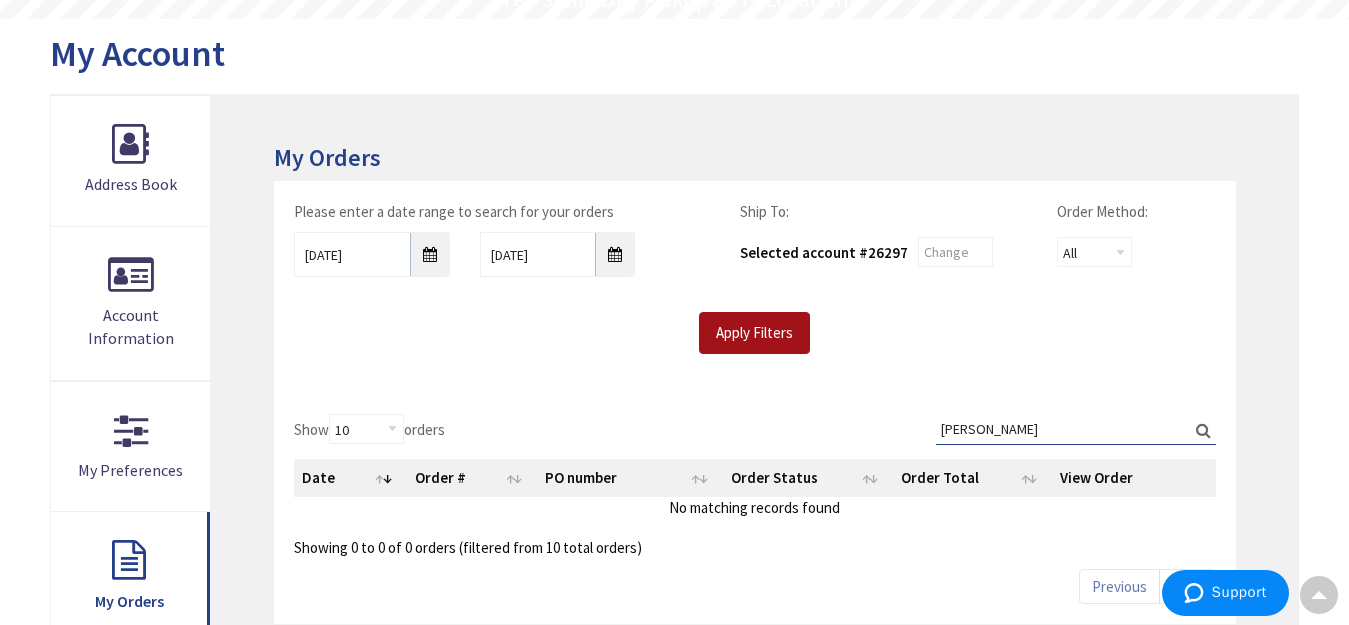 click on "Apply Filters" at bounding box center [754, 333] 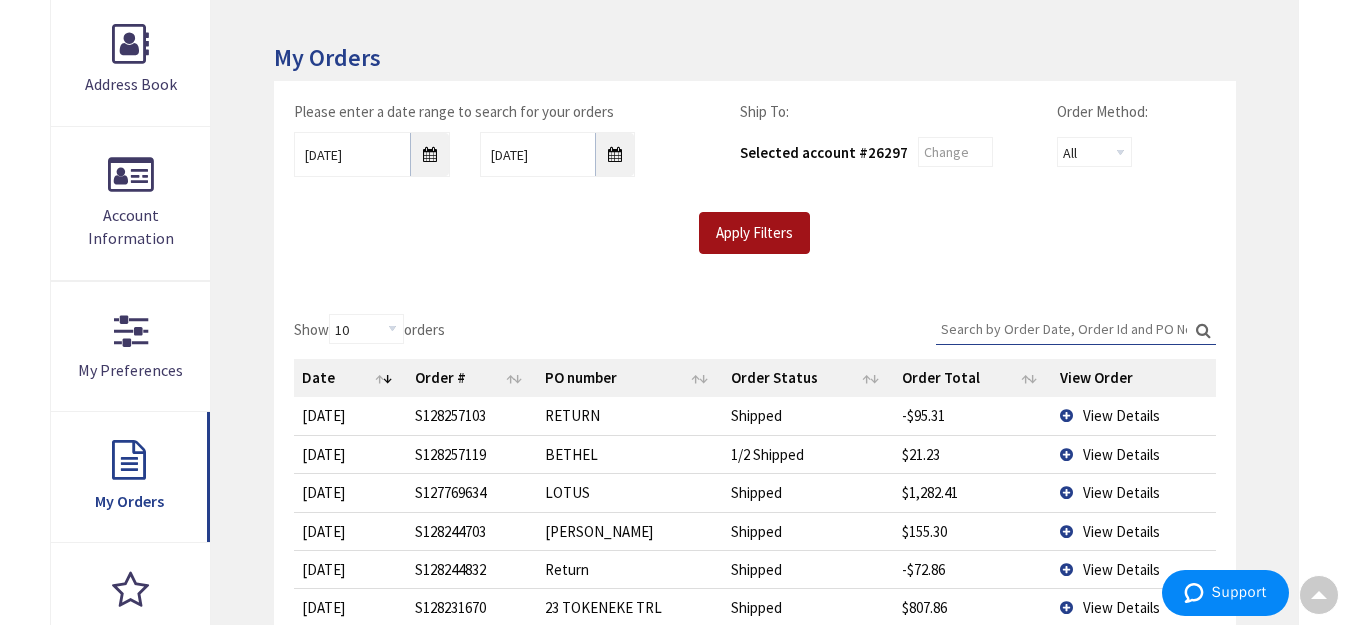 scroll, scrollTop: 403, scrollLeft: 0, axis: vertical 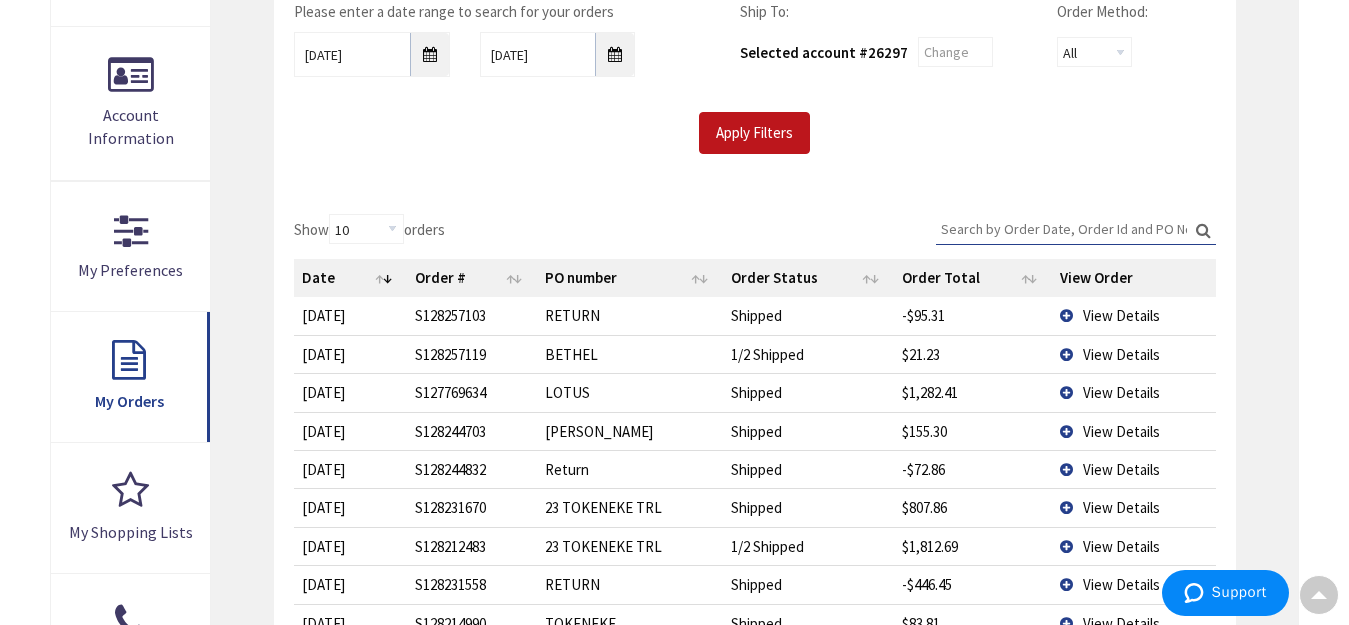 click on "View Details" at bounding box center [1121, 392] 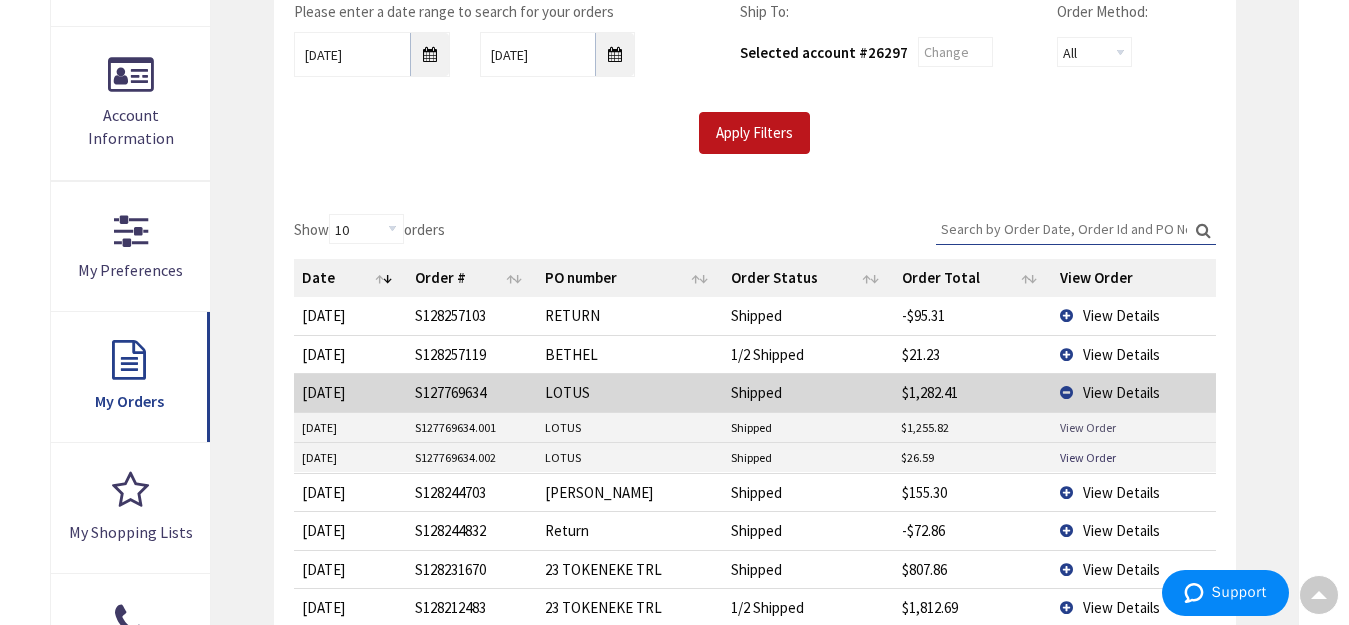 click on "View Order" at bounding box center (1088, 427) 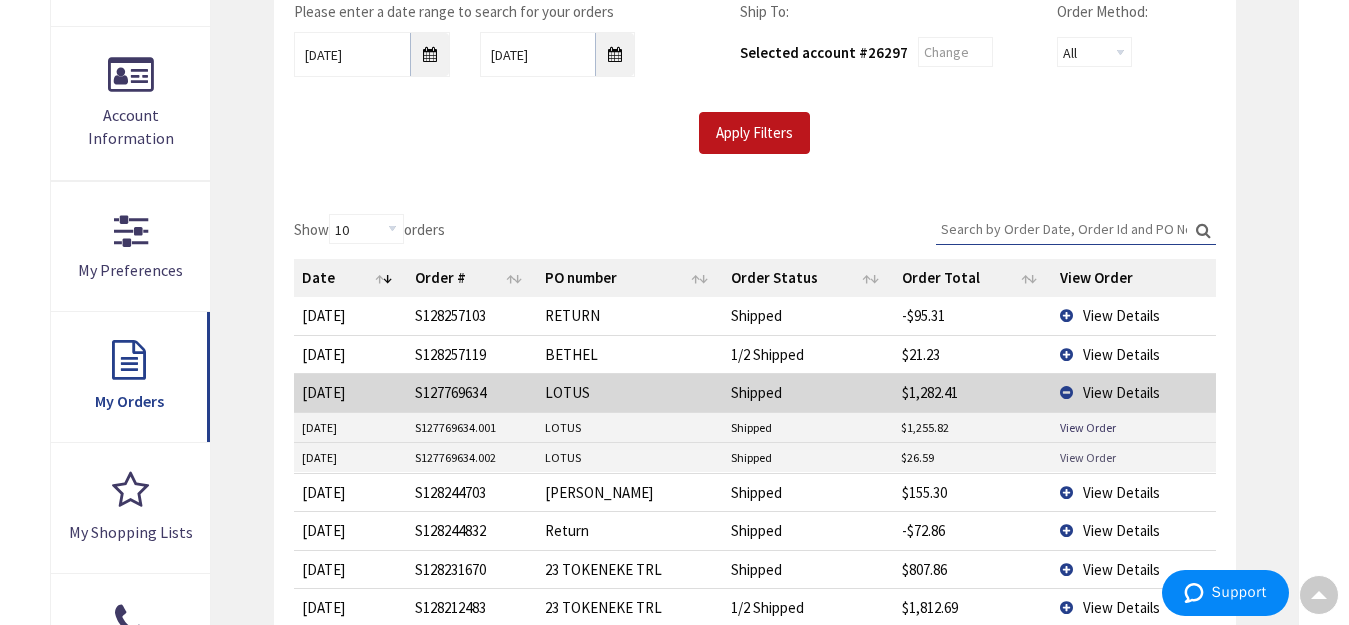click on "View Order" at bounding box center (1088, 457) 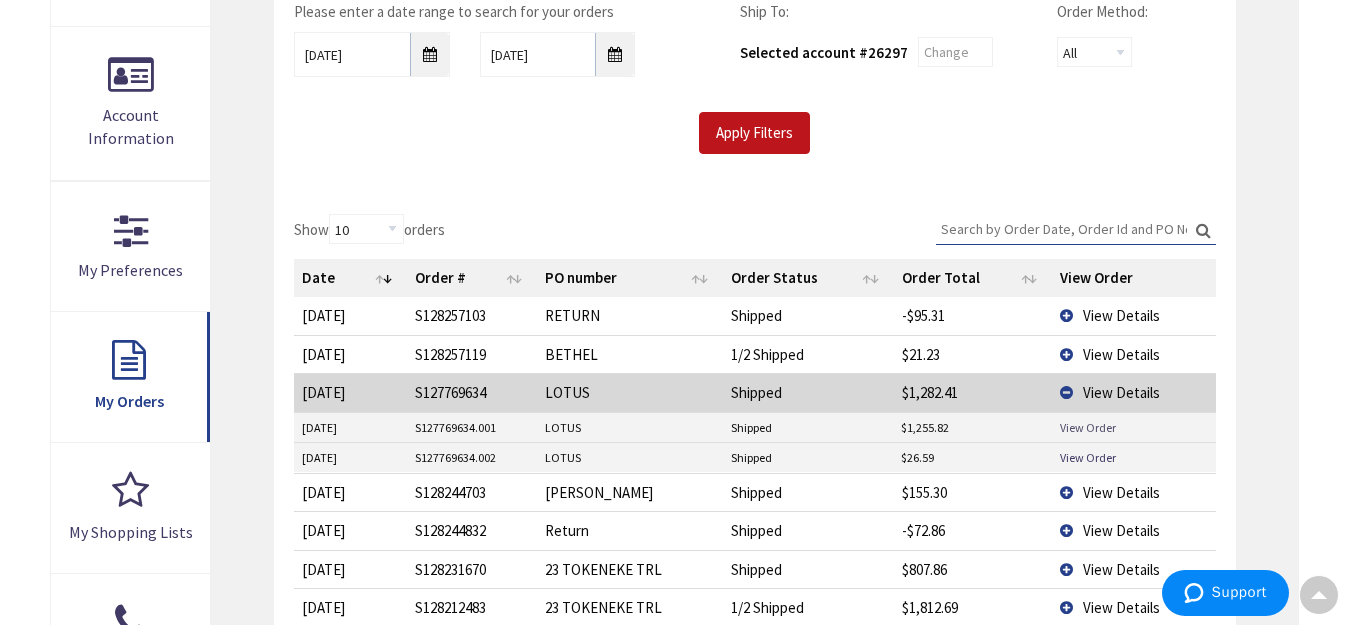 click on "View Order" at bounding box center [1088, 427] 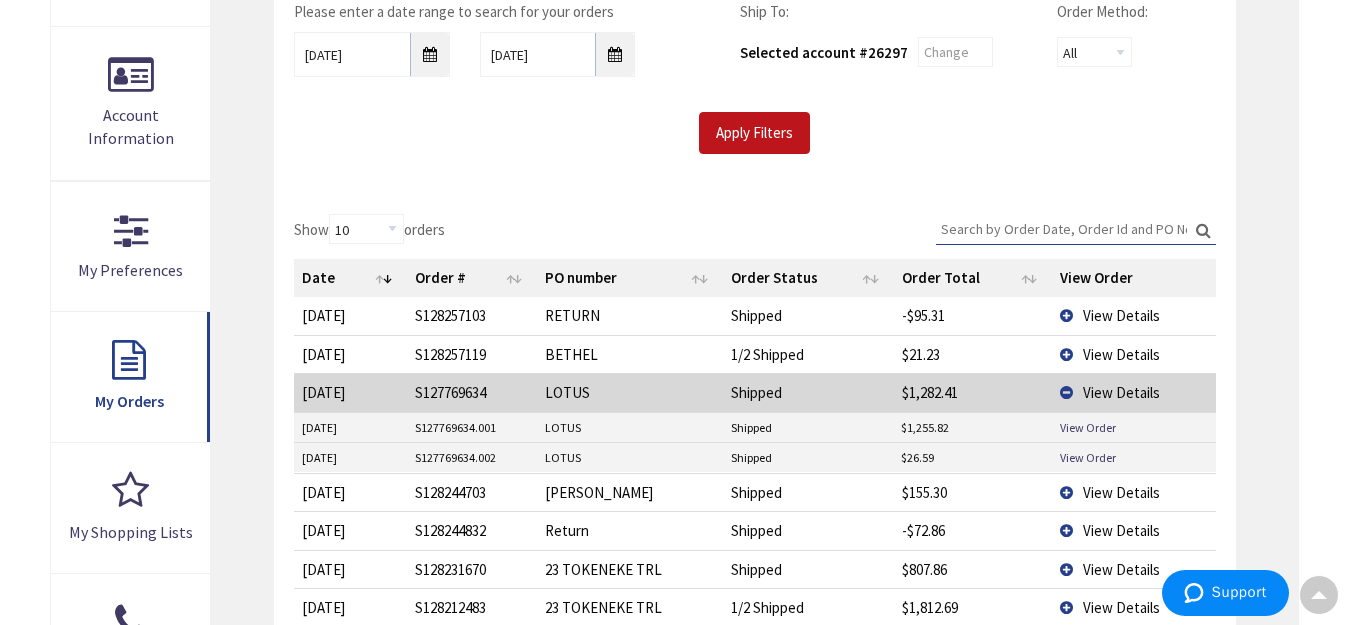 click on "My Account
My Account
My Orders
Please enter a date range to search for your orders
04/22/2025
7/1/2025
Ship To:
Selected account #  26297
Order Method:" at bounding box center (674, 378) 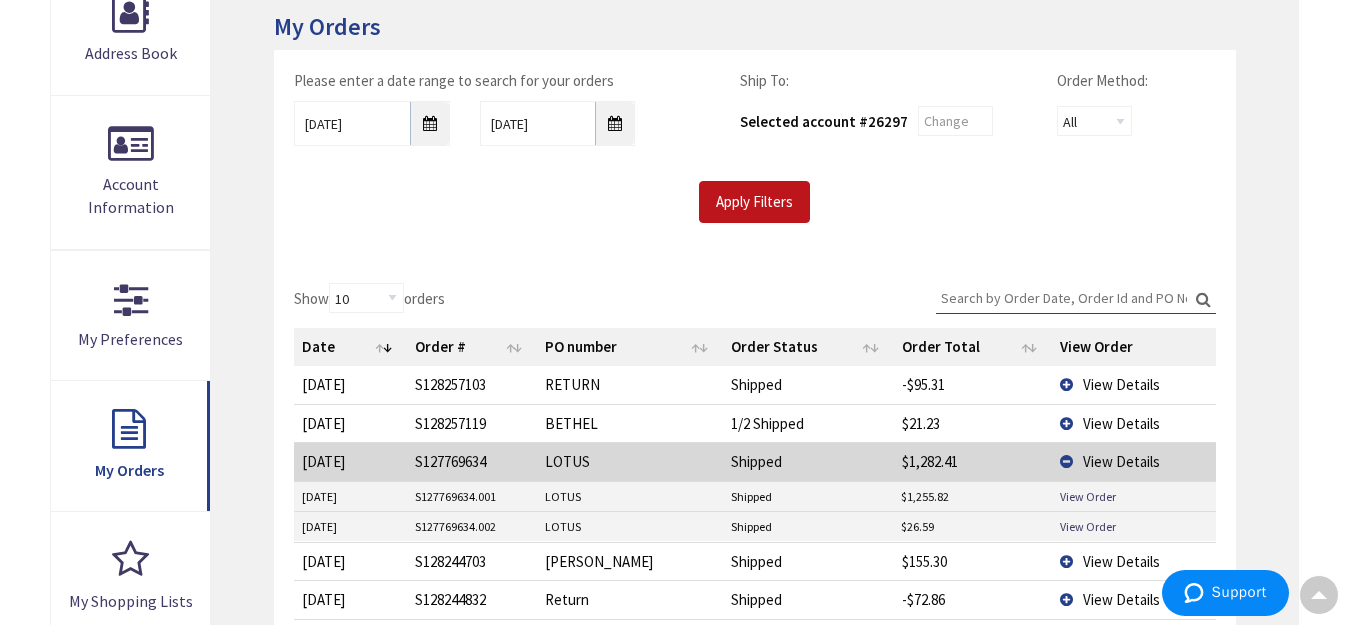 scroll, scrollTop: 203, scrollLeft: 0, axis: vertical 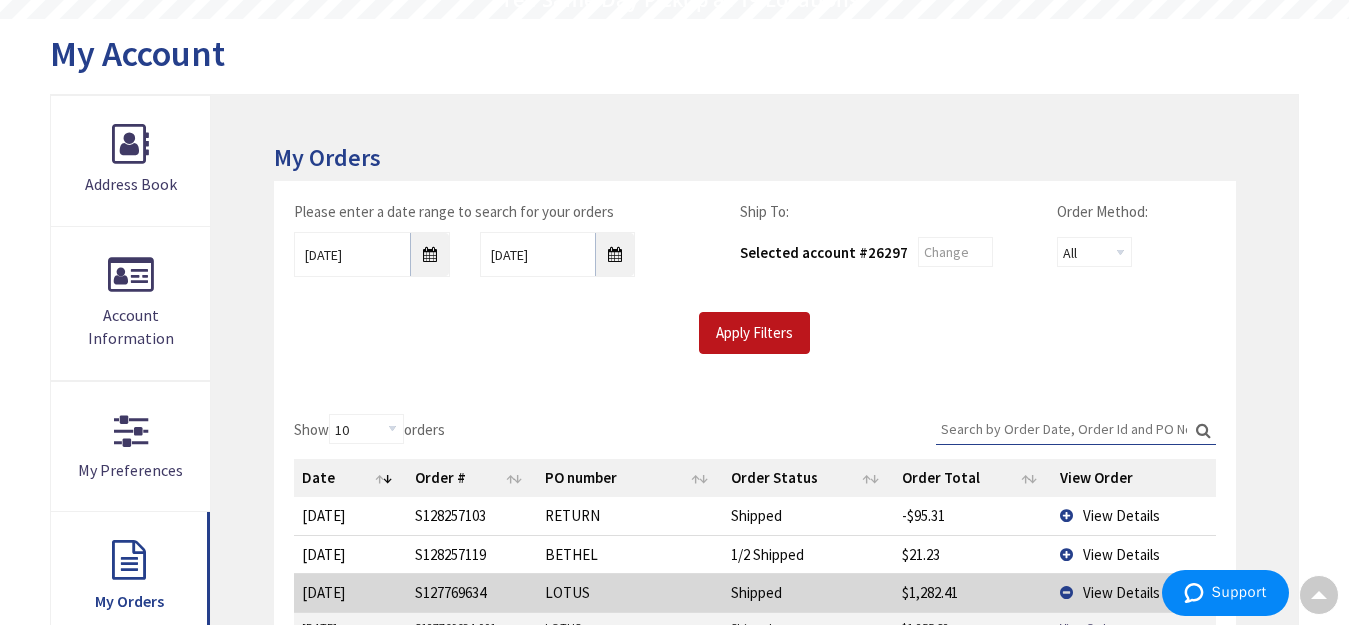 click on "Search:" at bounding box center [1076, 429] 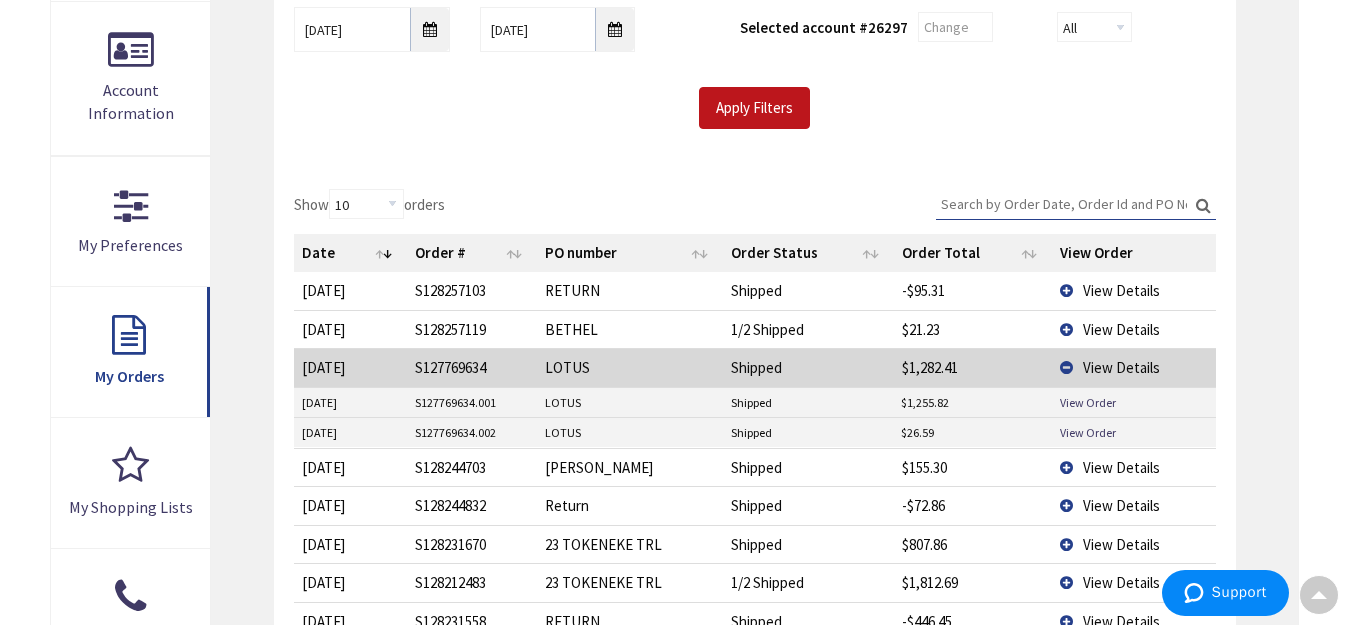 scroll, scrollTop: 403, scrollLeft: 0, axis: vertical 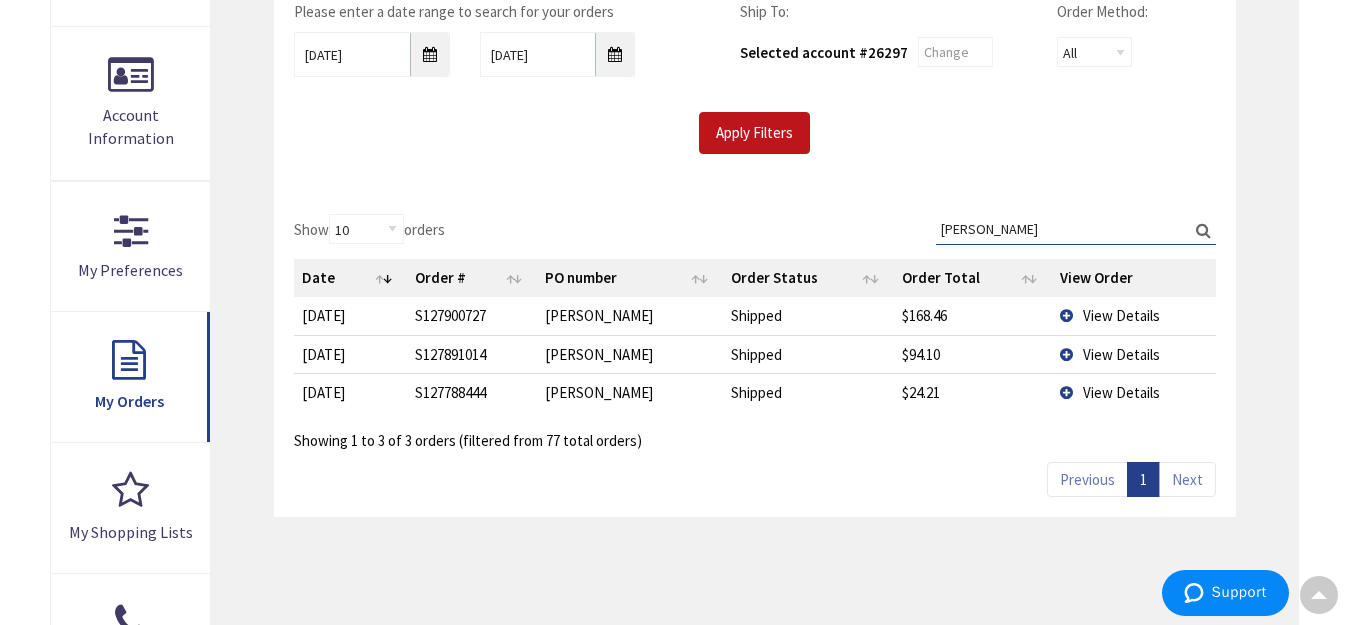 type on "larry" 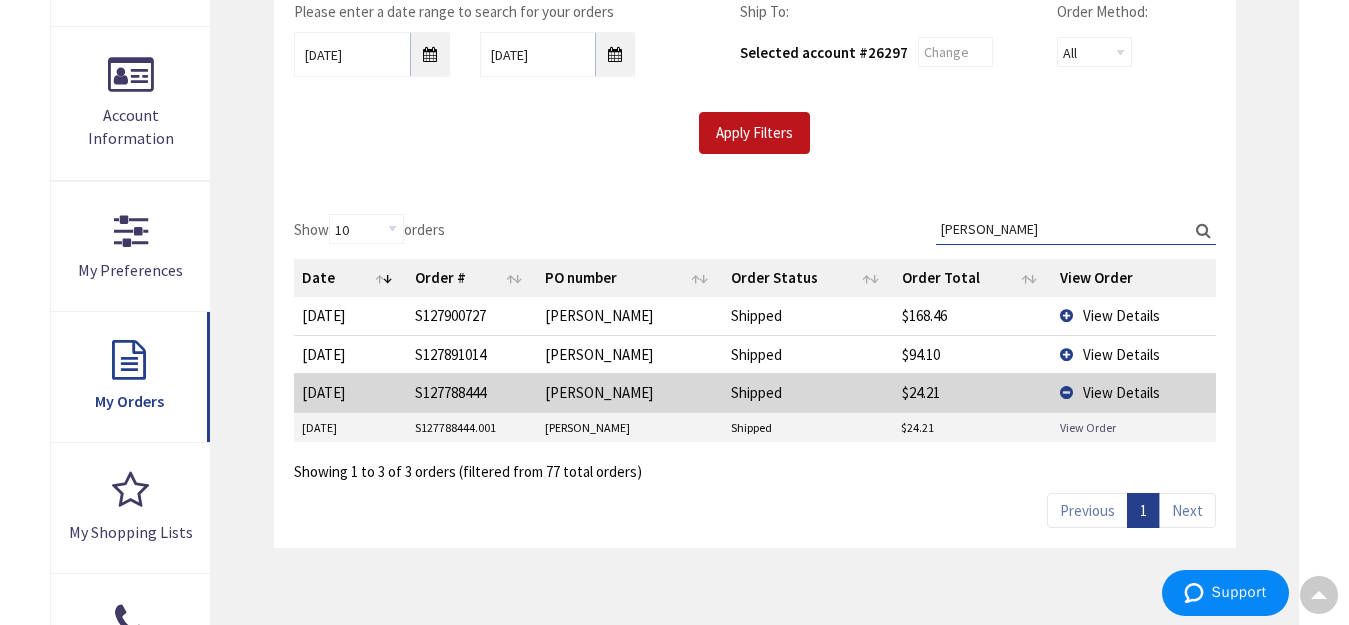 click on "View Order" at bounding box center [1088, 427] 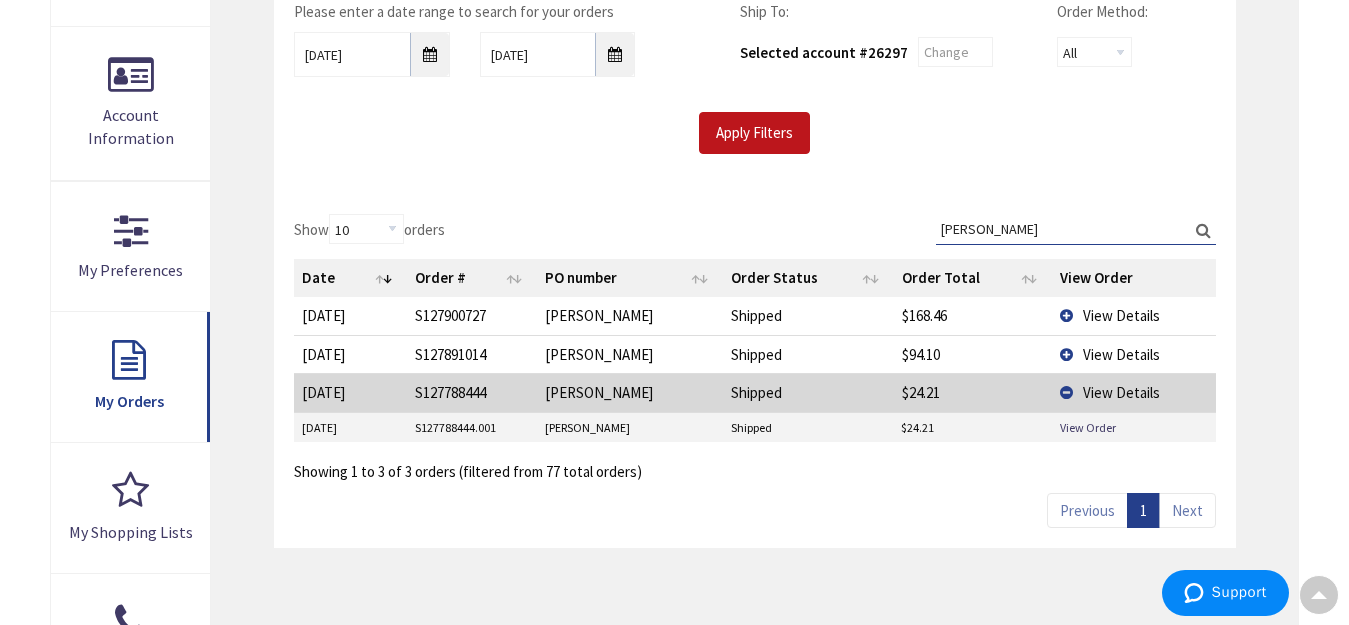 click on "View Details" at bounding box center (1121, 315) 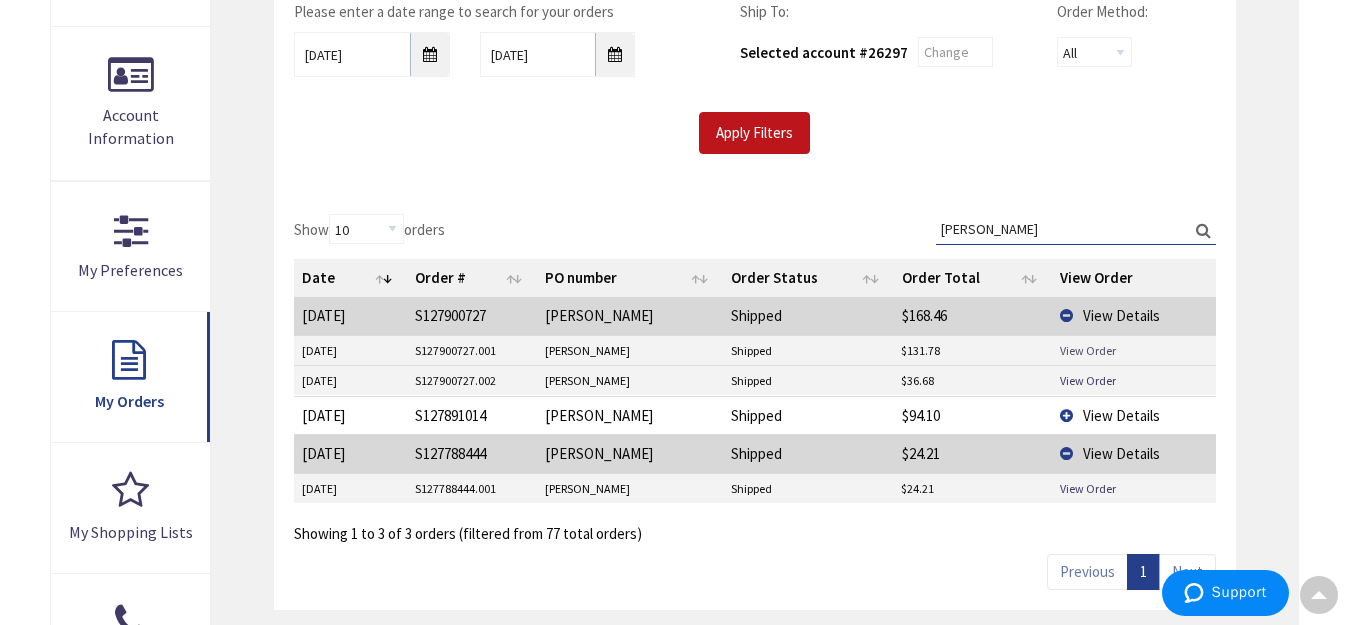 click on "View Order" at bounding box center (1088, 350) 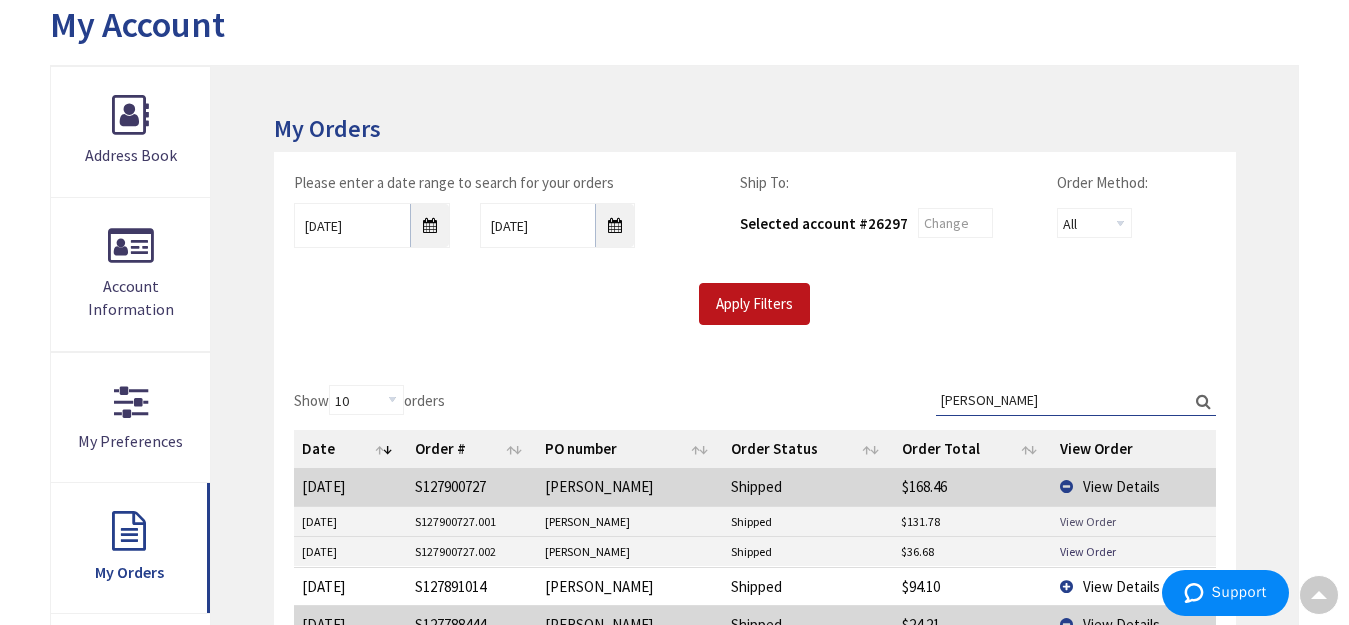 scroll, scrollTop: 203, scrollLeft: 0, axis: vertical 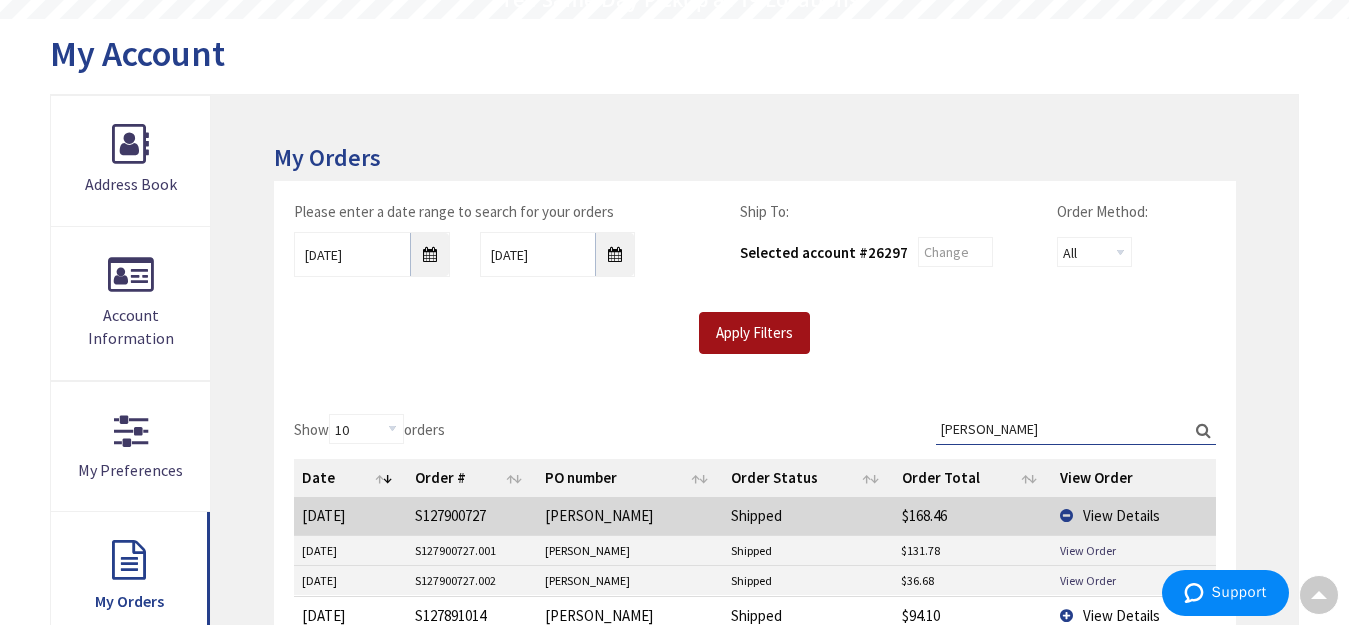 click on "Apply Filters" at bounding box center (754, 333) 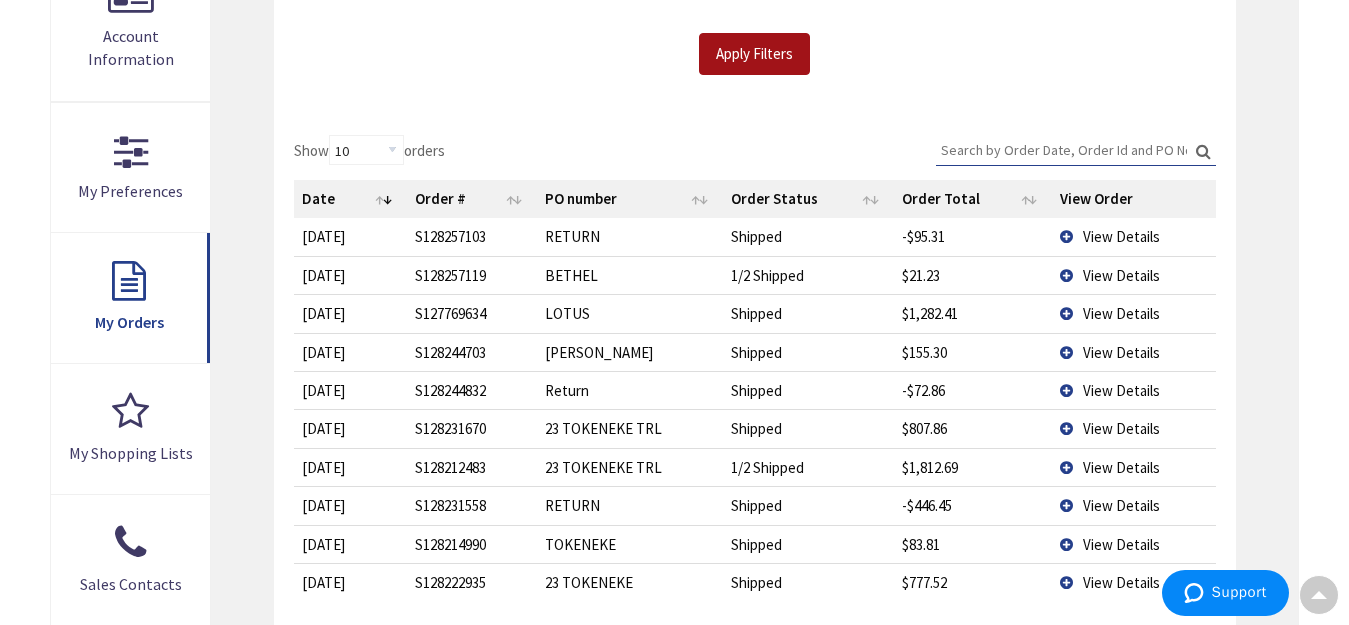 scroll, scrollTop: 503, scrollLeft: 0, axis: vertical 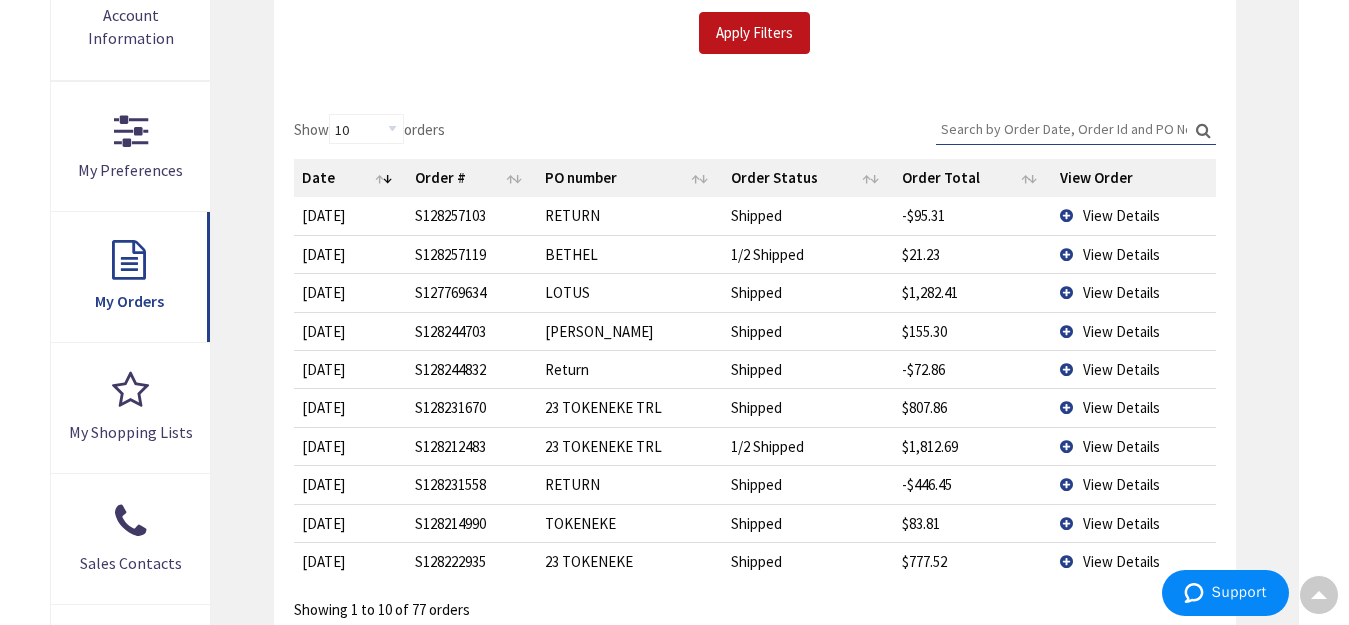 click on "View Details" at bounding box center (1121, 292) 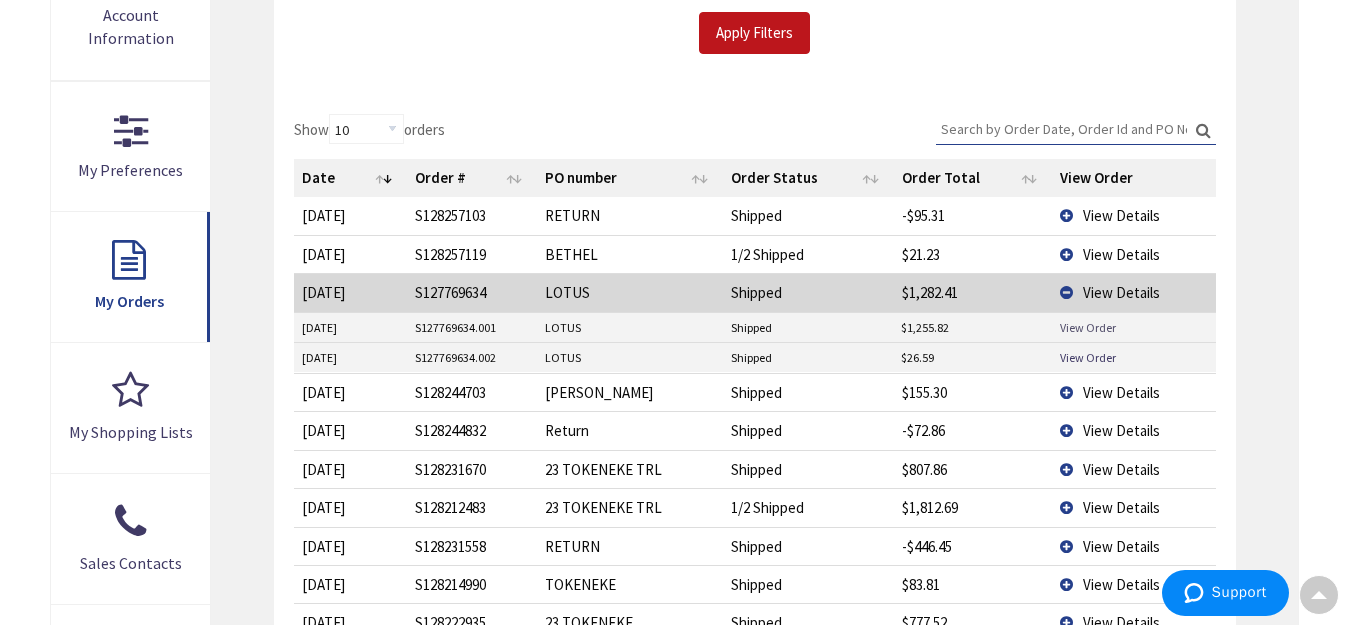 click on "View Order" at bounding box center (1088, 327) 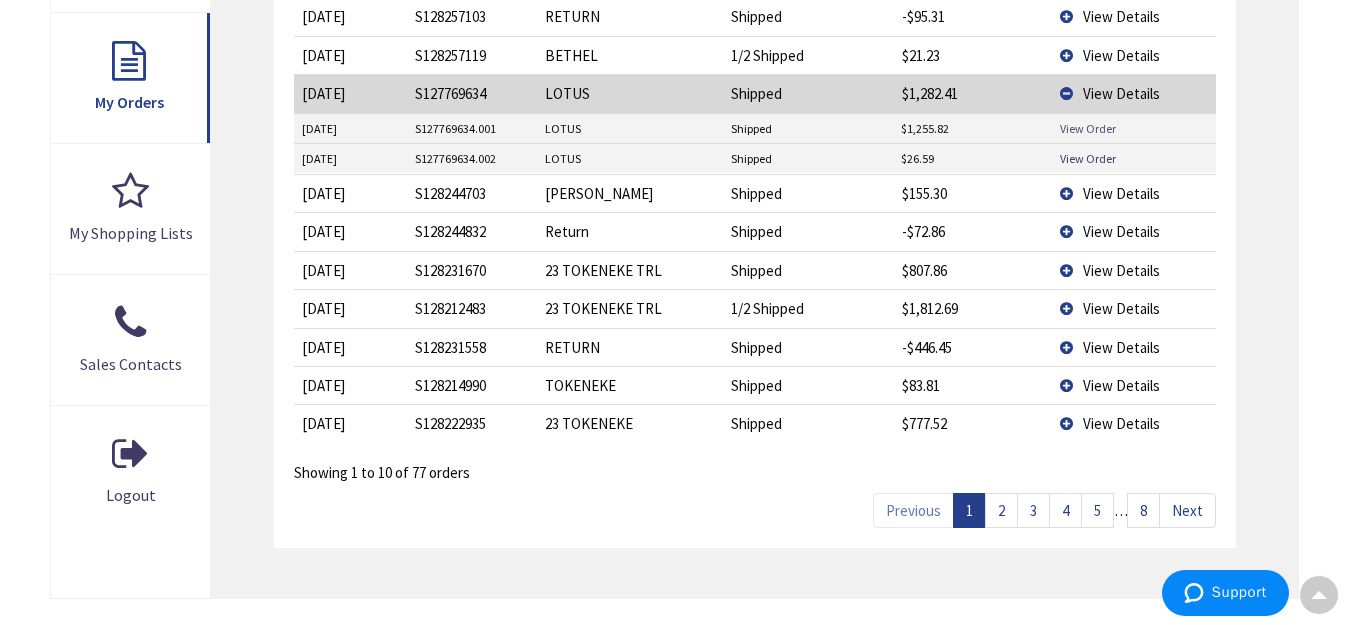 scroll, scrollTop: 703, scrollLeft: 0, axis: vertical 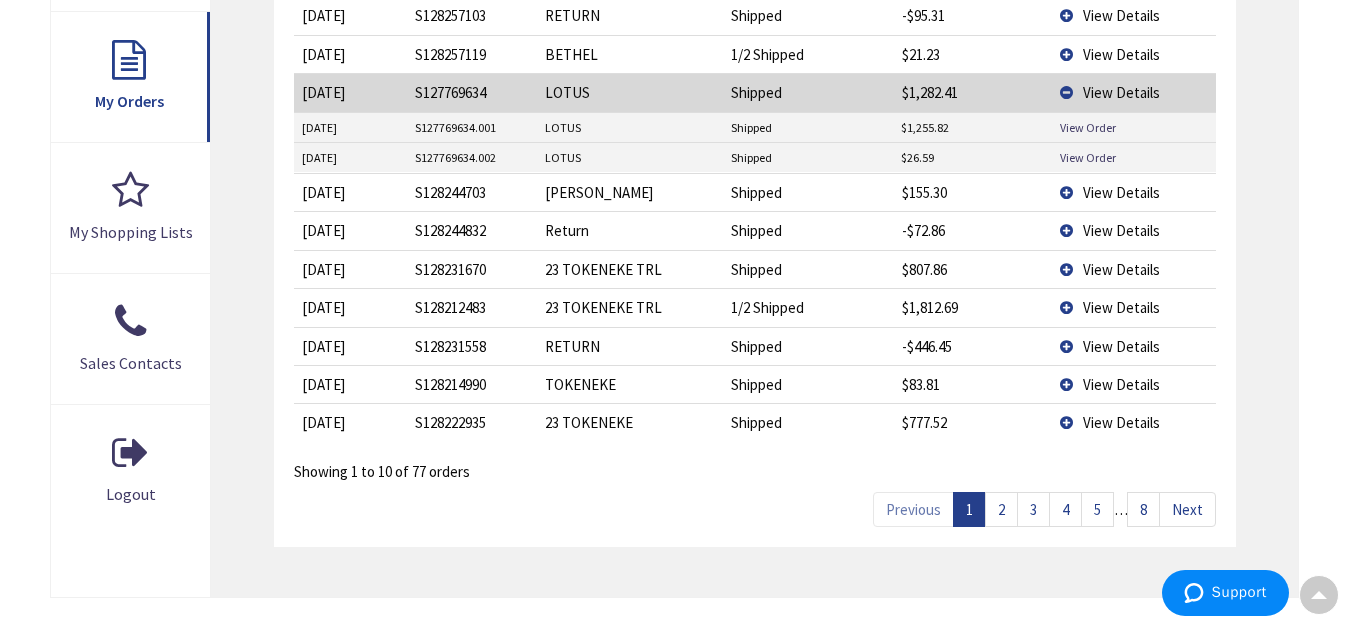 click on "2" at bounding box center [1001, 509] 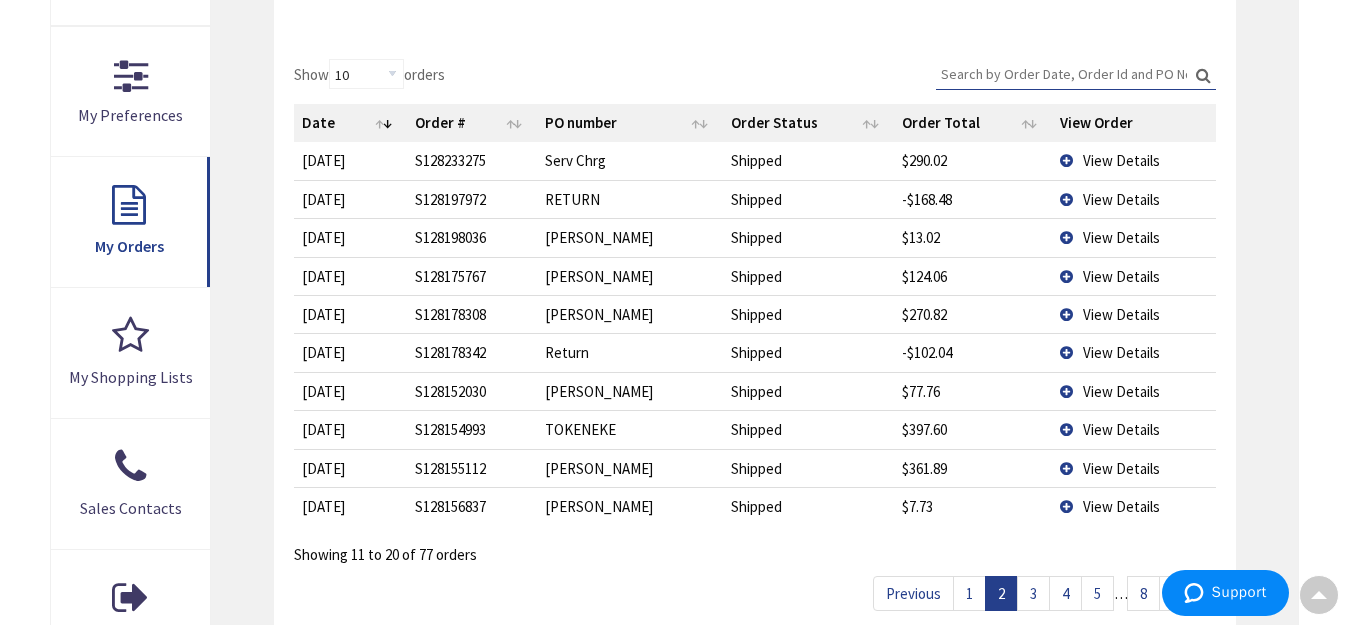 scroll, scrollTop: 503, scrollLeft: 0, axis: vertical 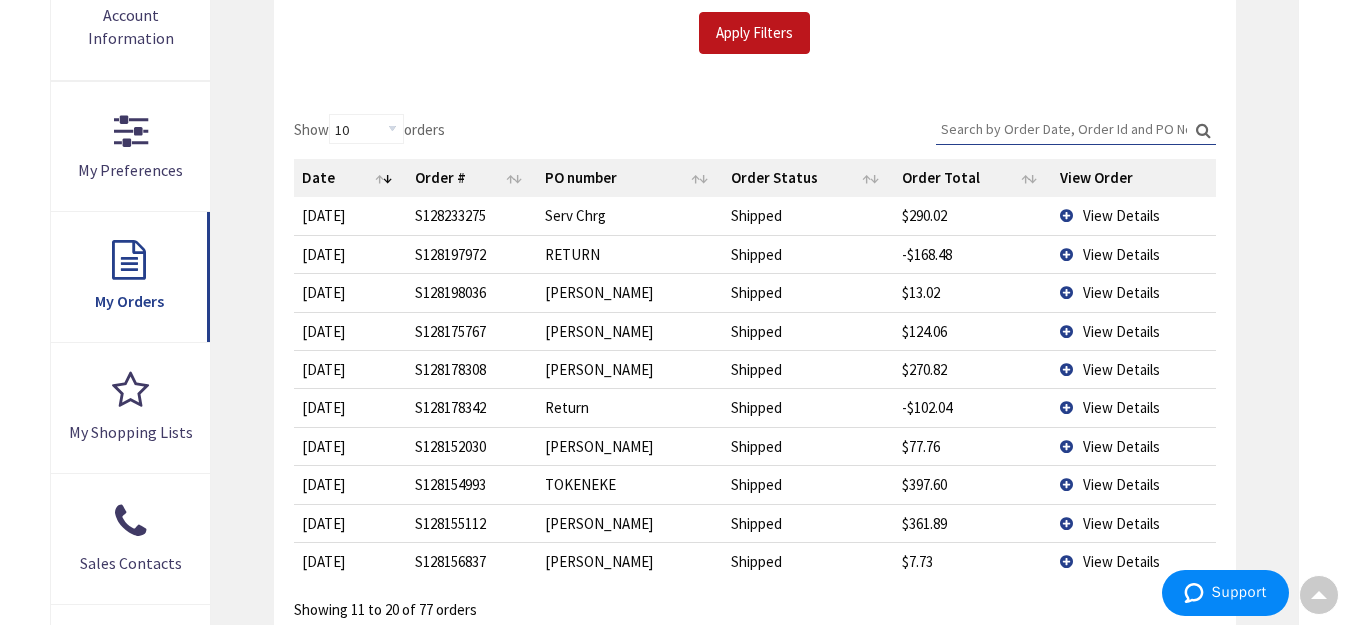 click on "View Details" at bounding box center (1121, 215) 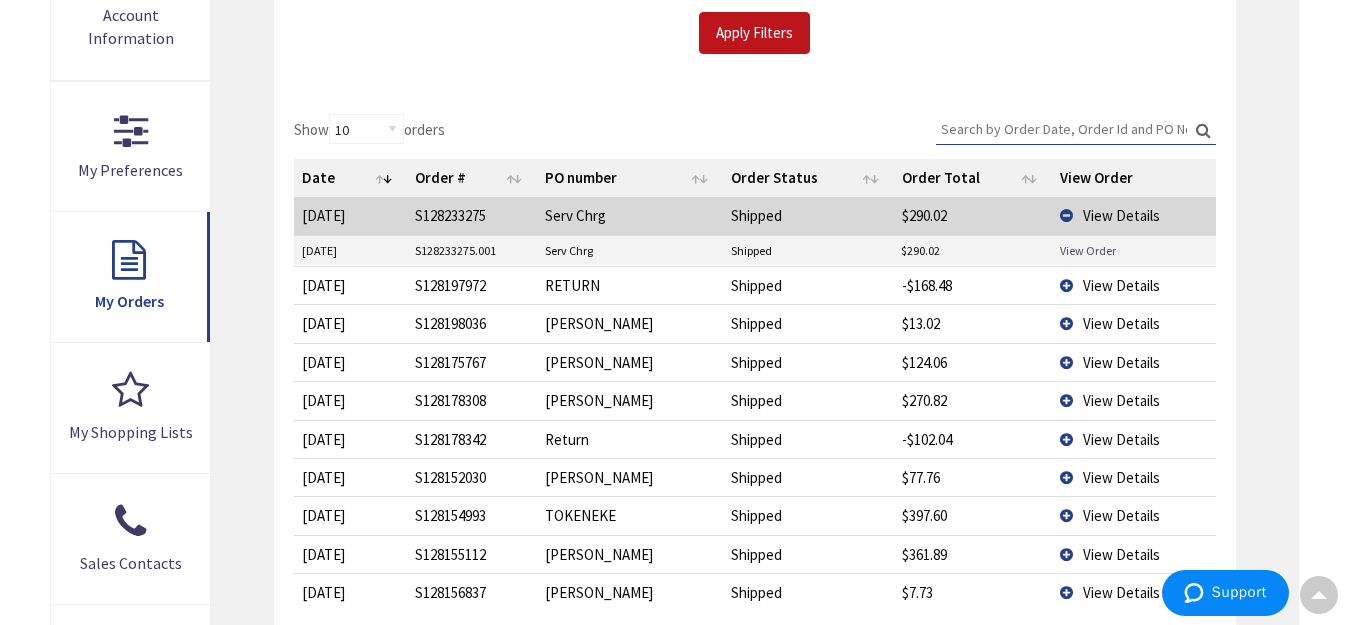 click on "View Order" at bounding box center (1088, 250) 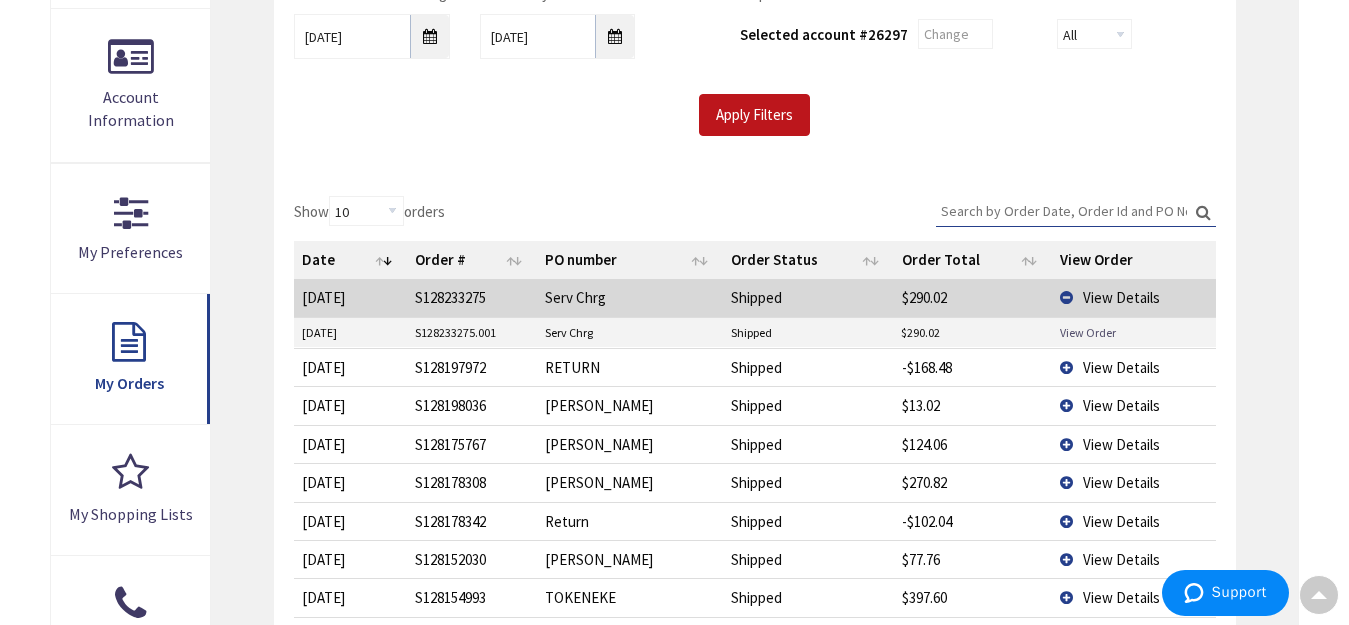 scroll, scrollTop: 403, scrollLeft: 0, axis: vertical 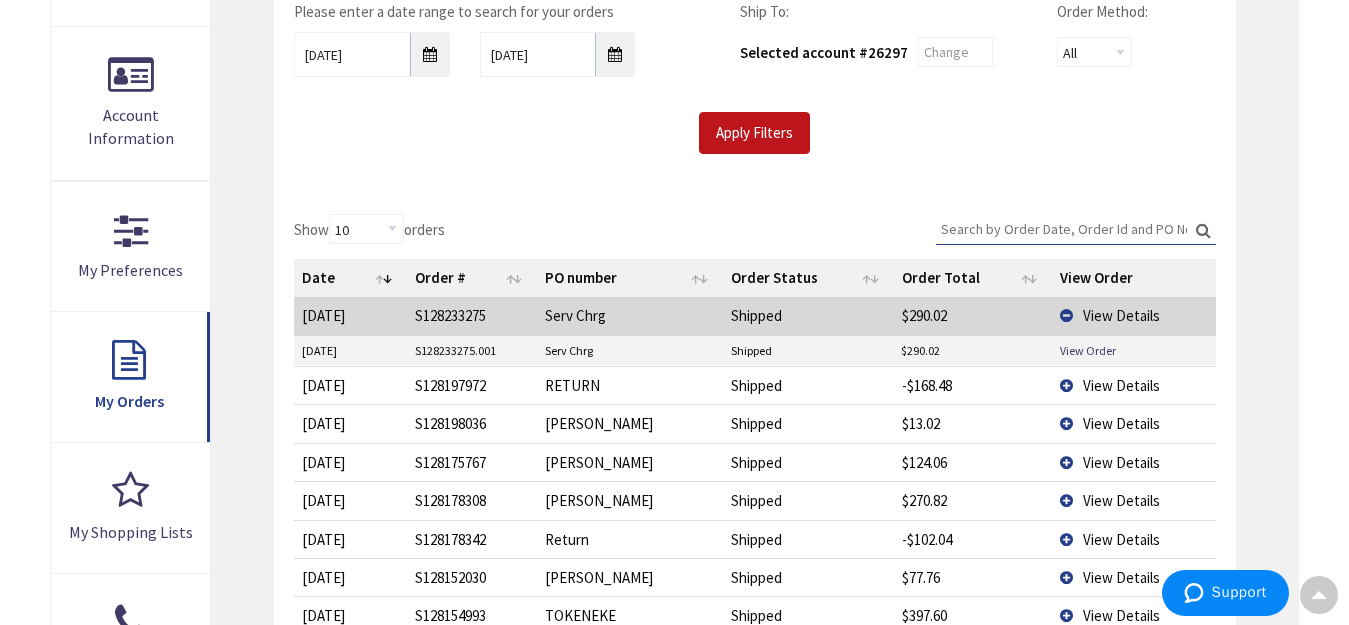 click on "Search:" at bounding box center [1076, 229] 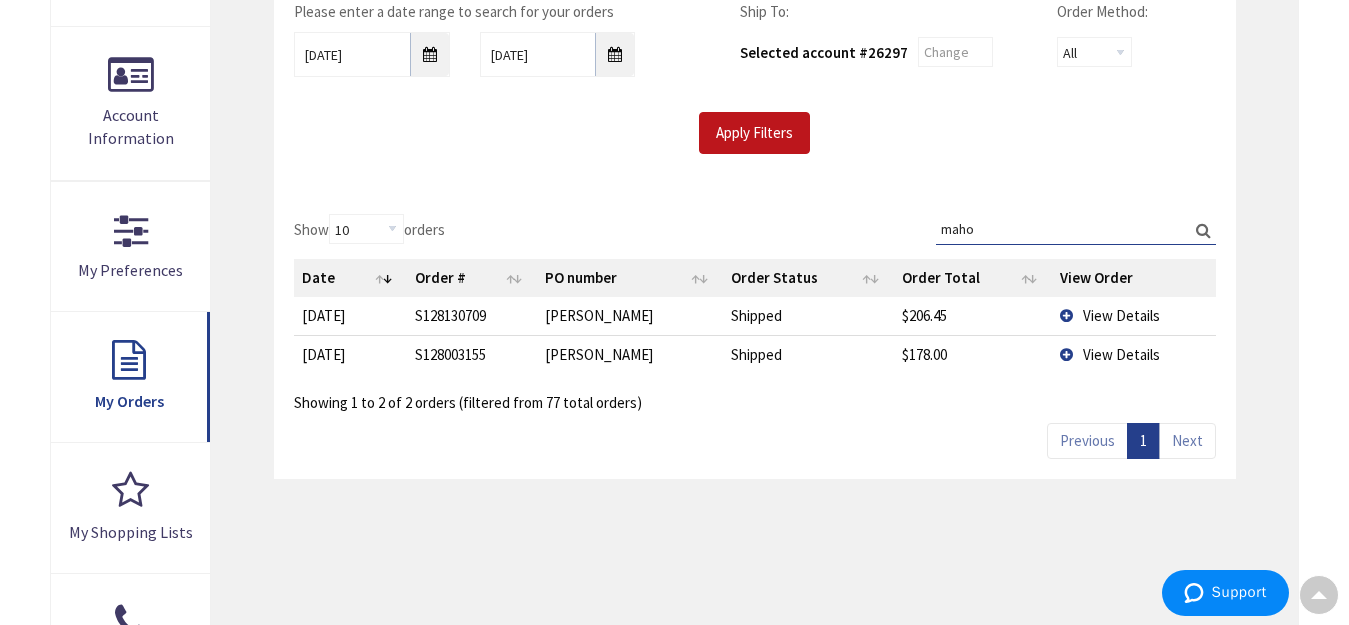 type on "maho" 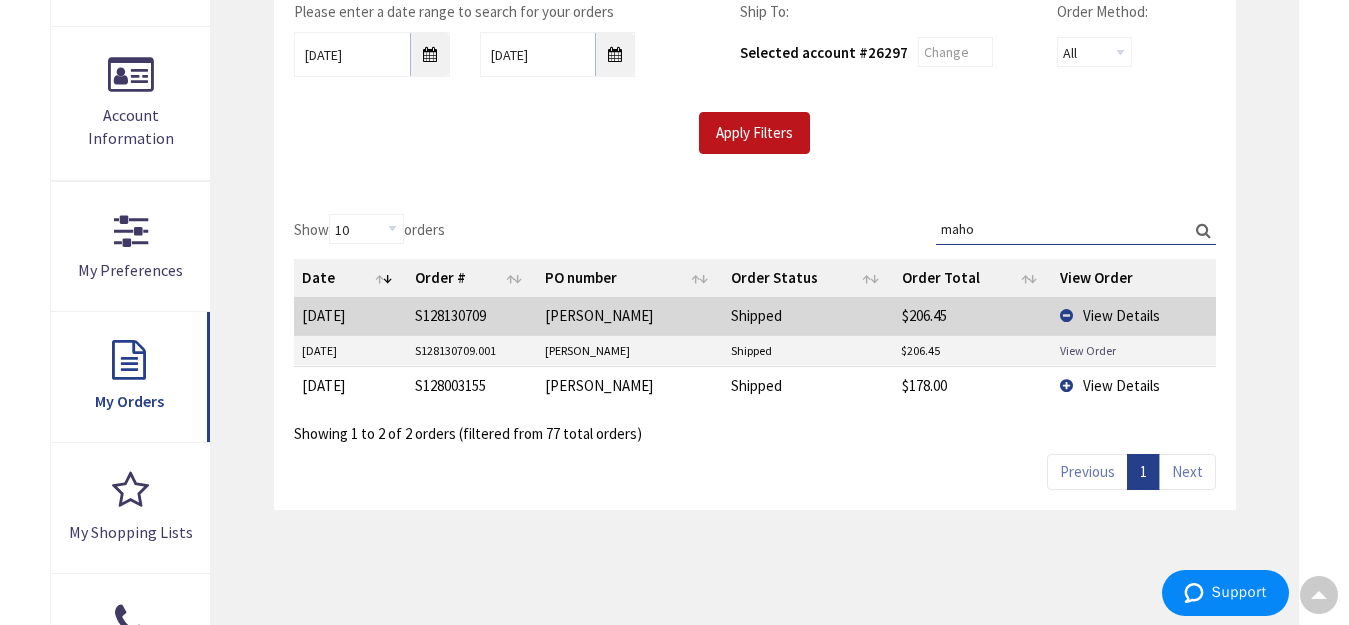 click on "View Order" at bounding box center (1088, 350) 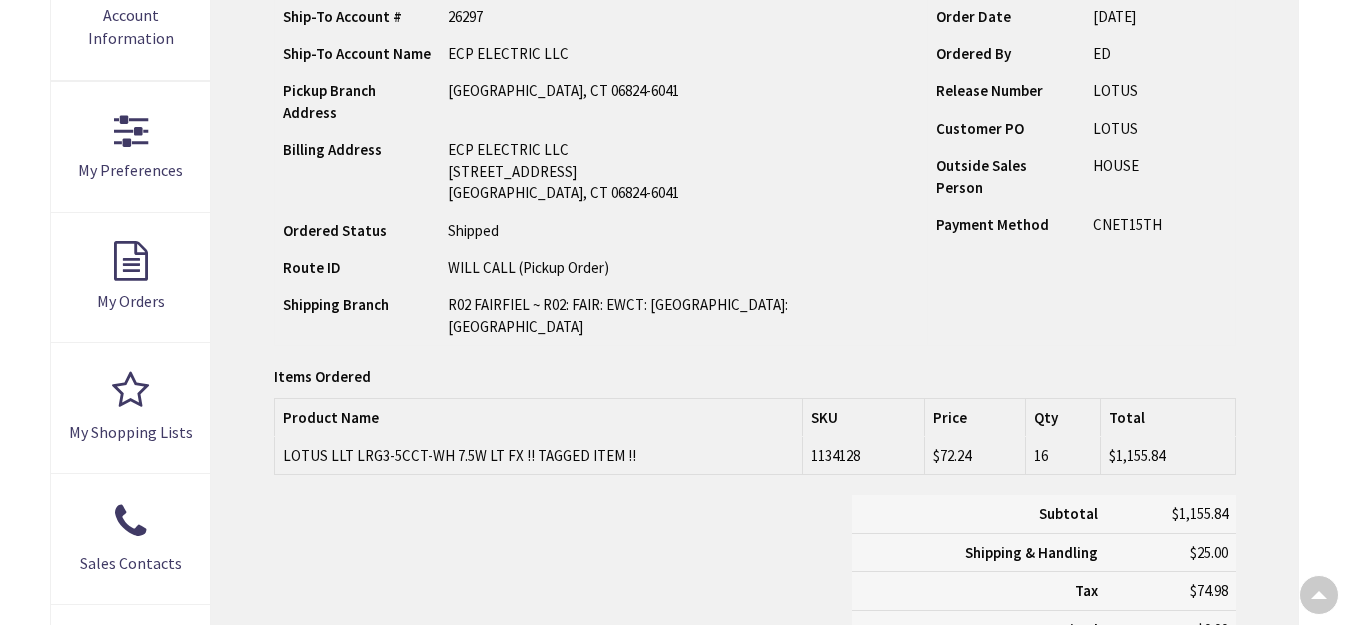 scroll, scrollTop: 500, scrollLeft: 0, axis: vertical 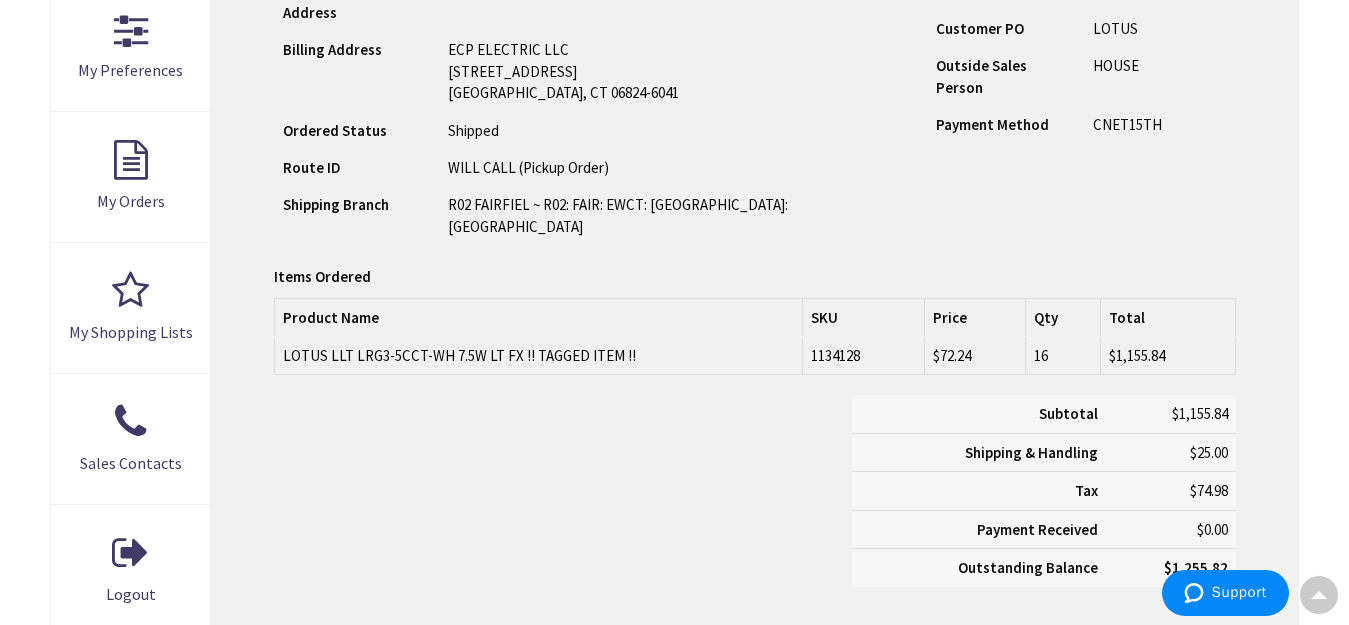 click on "Order Date
05/20/2025
Ordered By
ED
Release Number" at bounding box center (1081, 71) 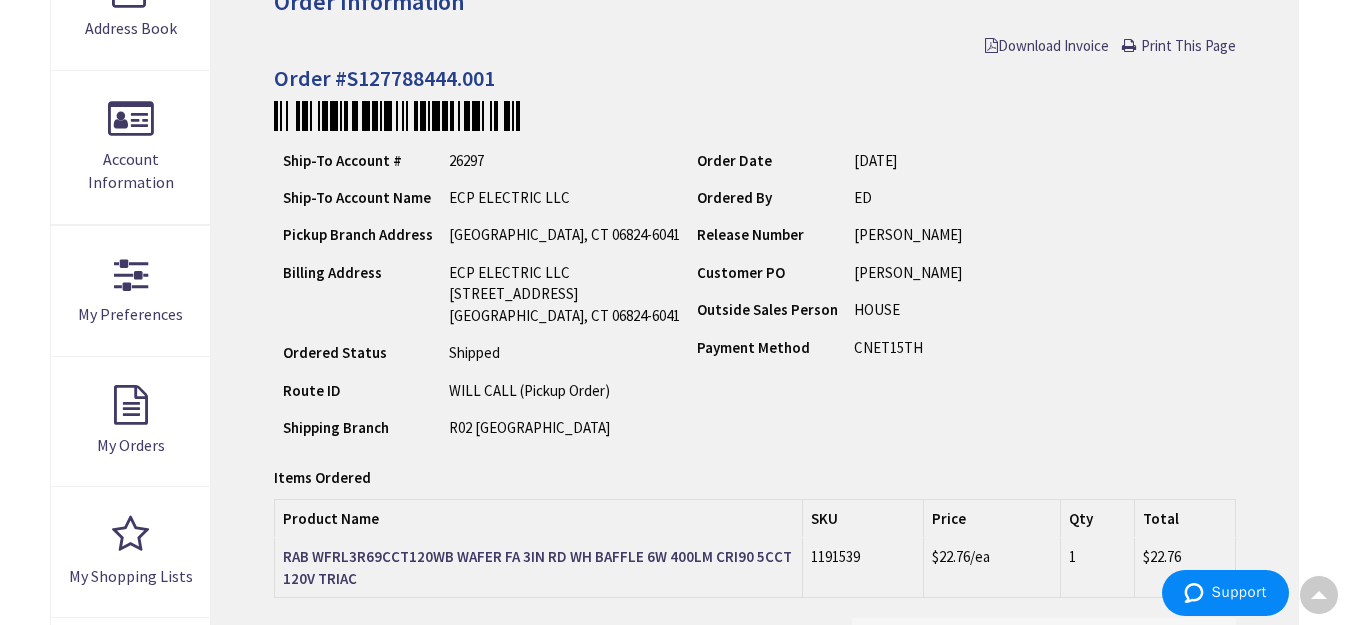 scroll, scrollTop: 400, scrollLeft: 0, axis: vertical 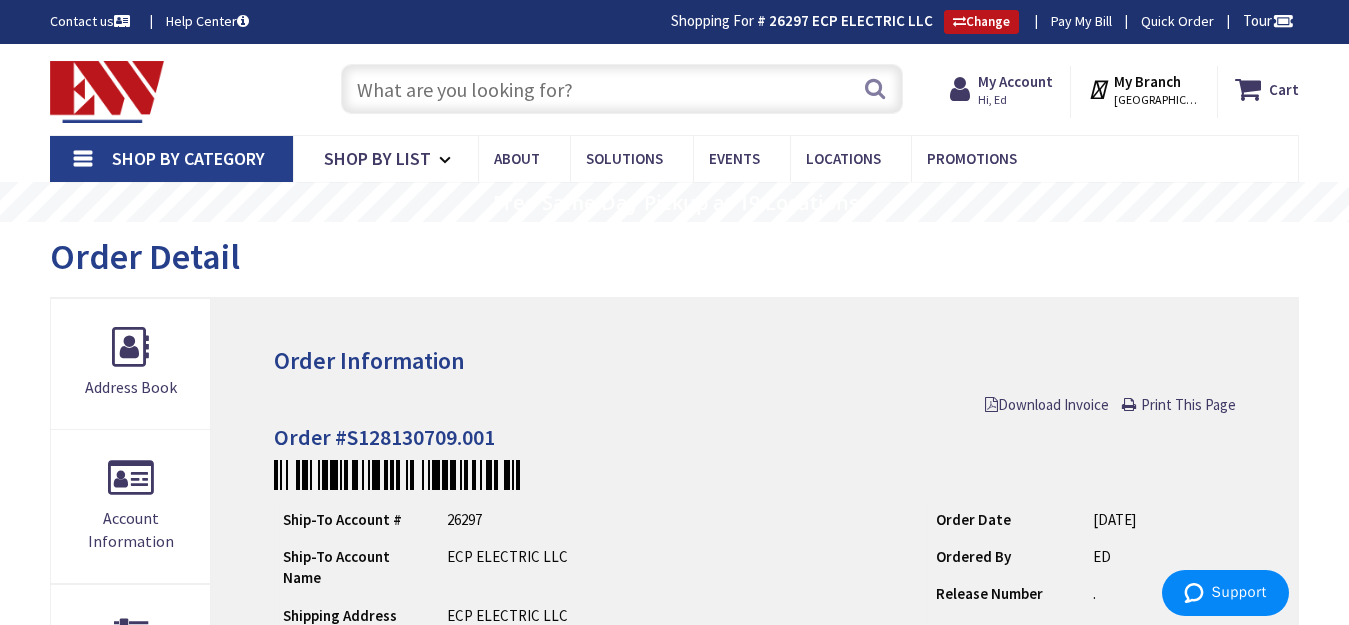click at bounding box center [621, 89] 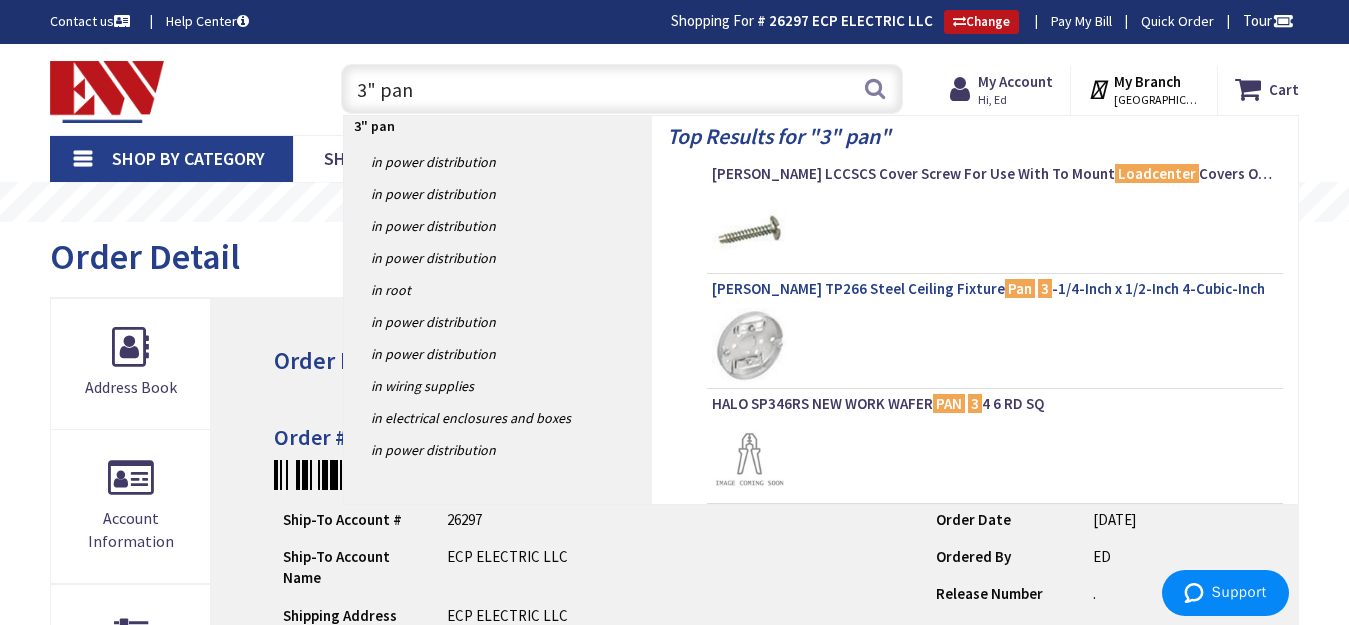 type on "3" pan" 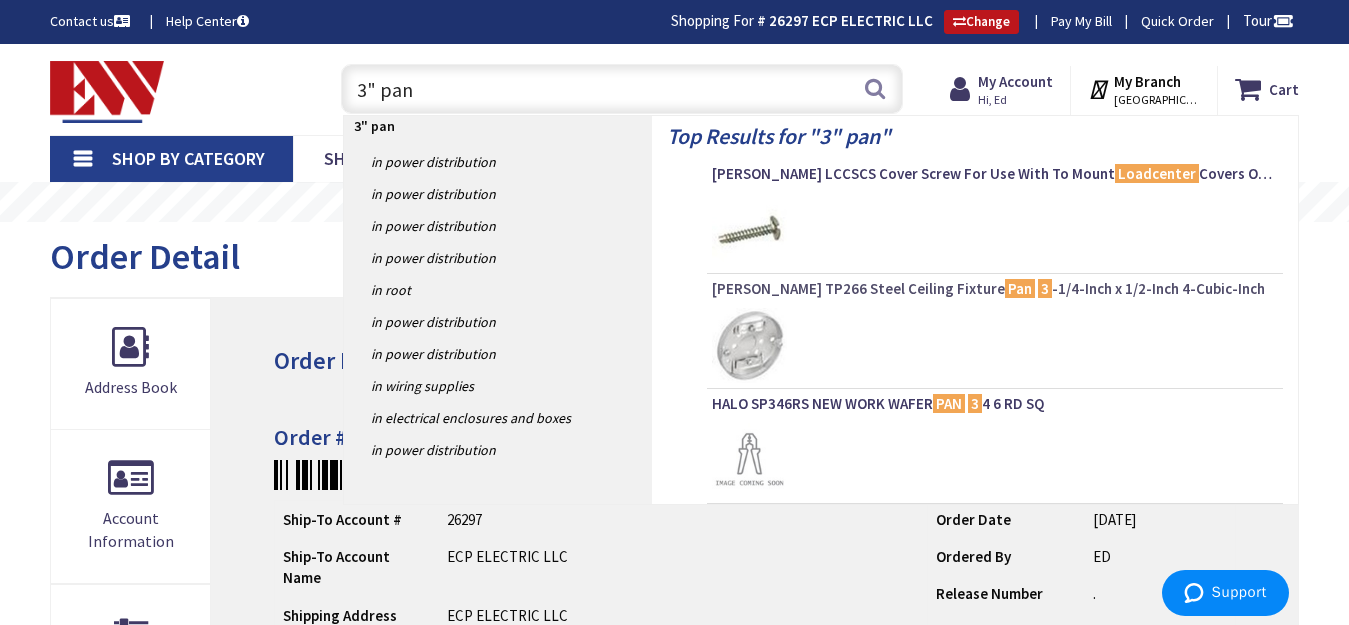click on "Crouse-Hinds TP266 Steel Ceiling Fixture  Pan   3 -1/4-Inch x 1/2-Inch 4-Cubic-Inch" at bounding box center (995, 289) 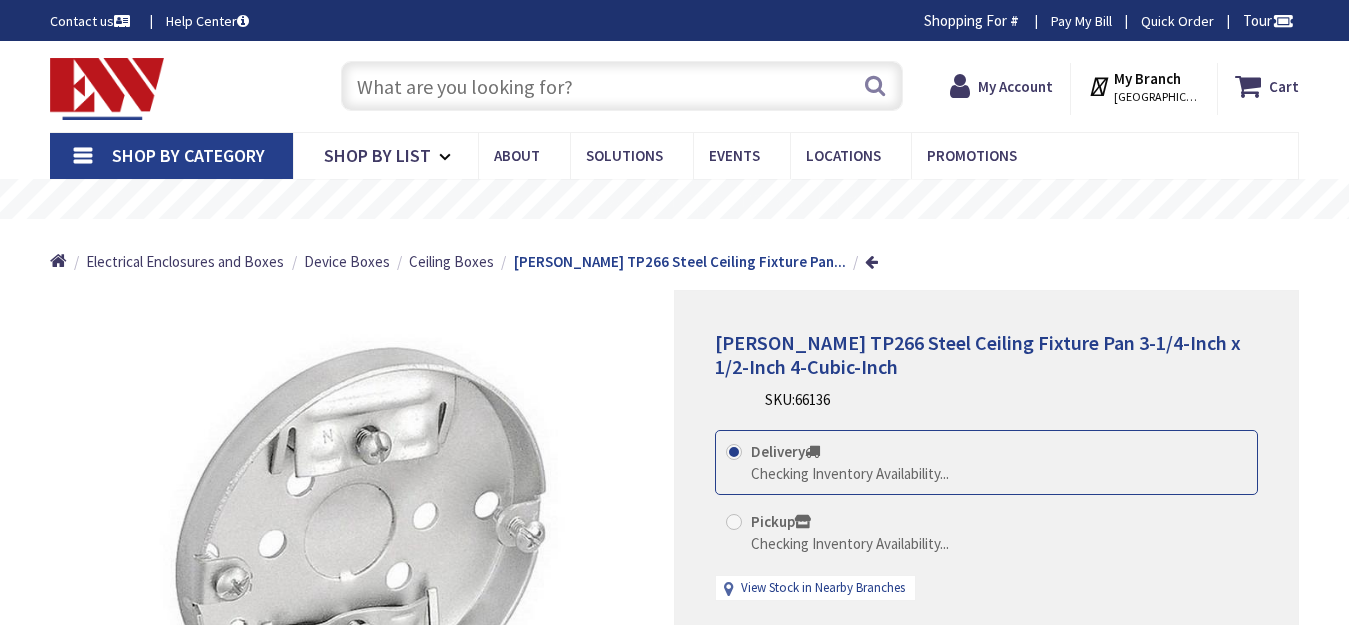 scroll, scrollTop: 0, scrollLeft: 0, axis: both 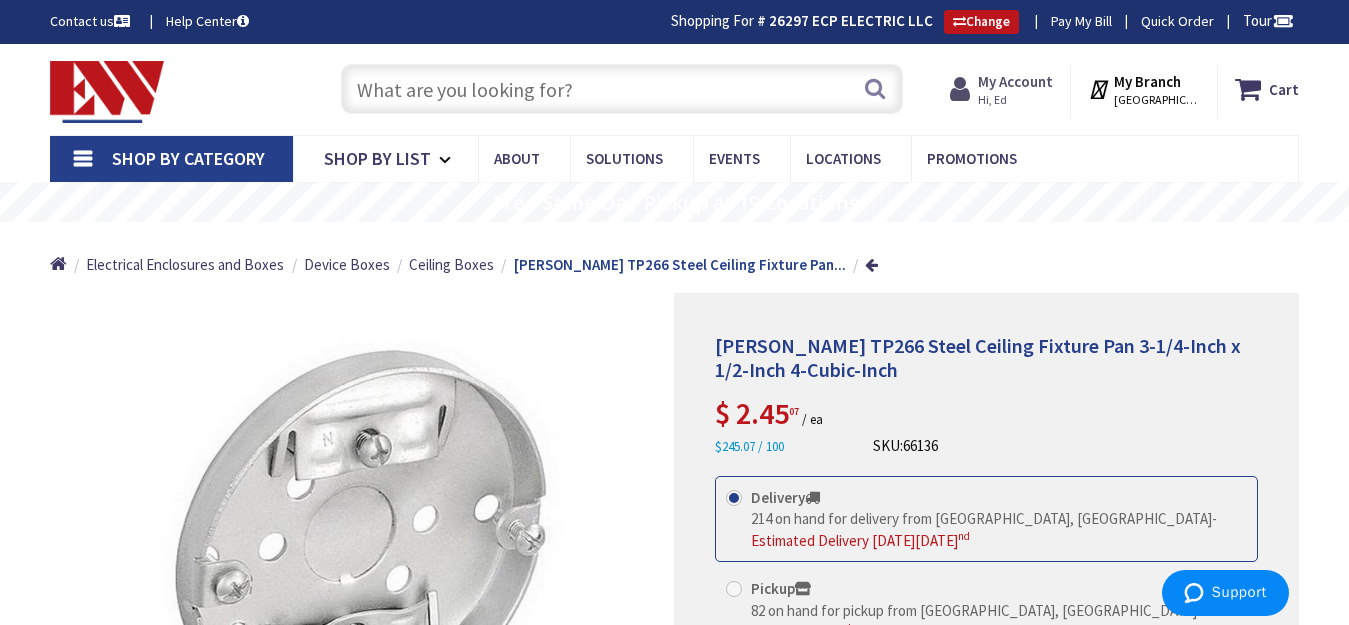 click on "My Account" at bounding box center [1015, 81] 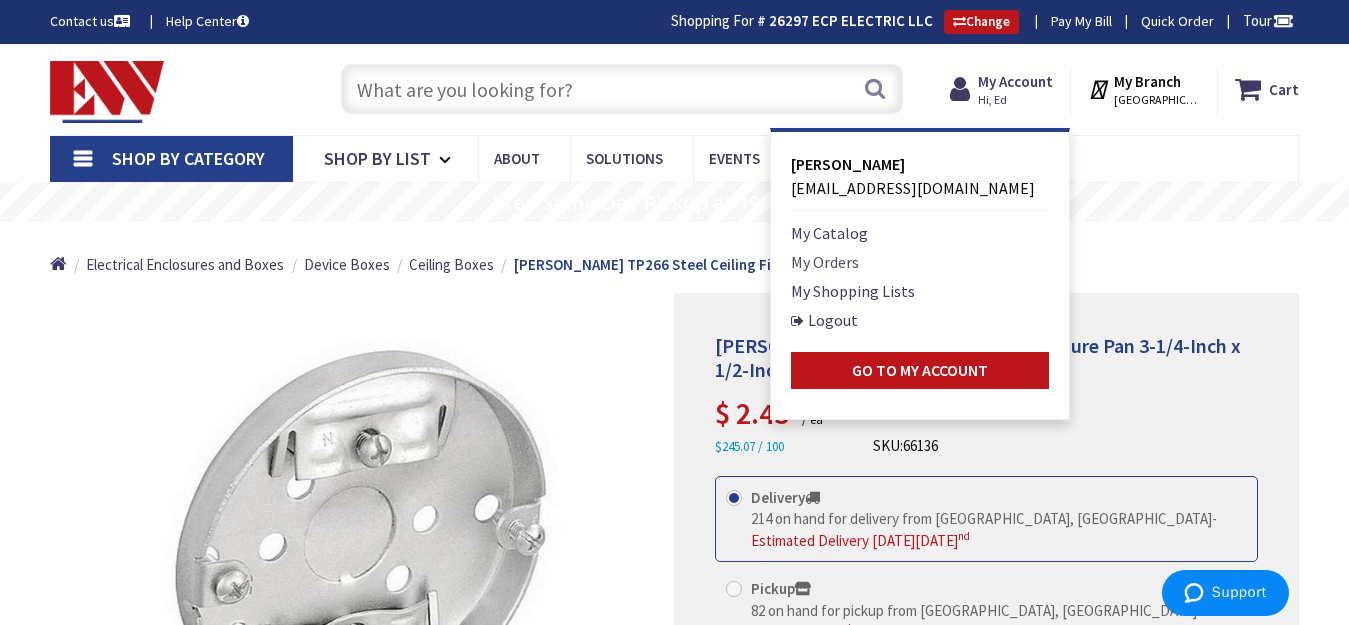 click on "My Orders" at bounding box center (825, 262) 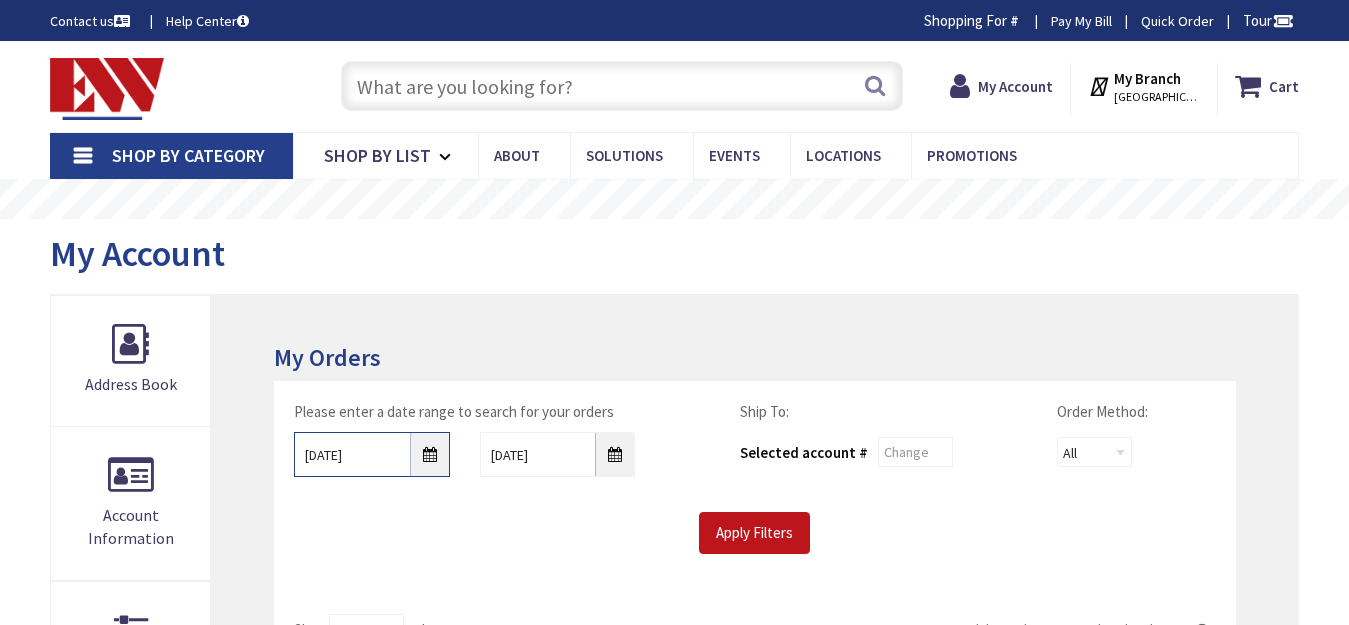 click on "6/24/2025" at bounding box center [372, 454] 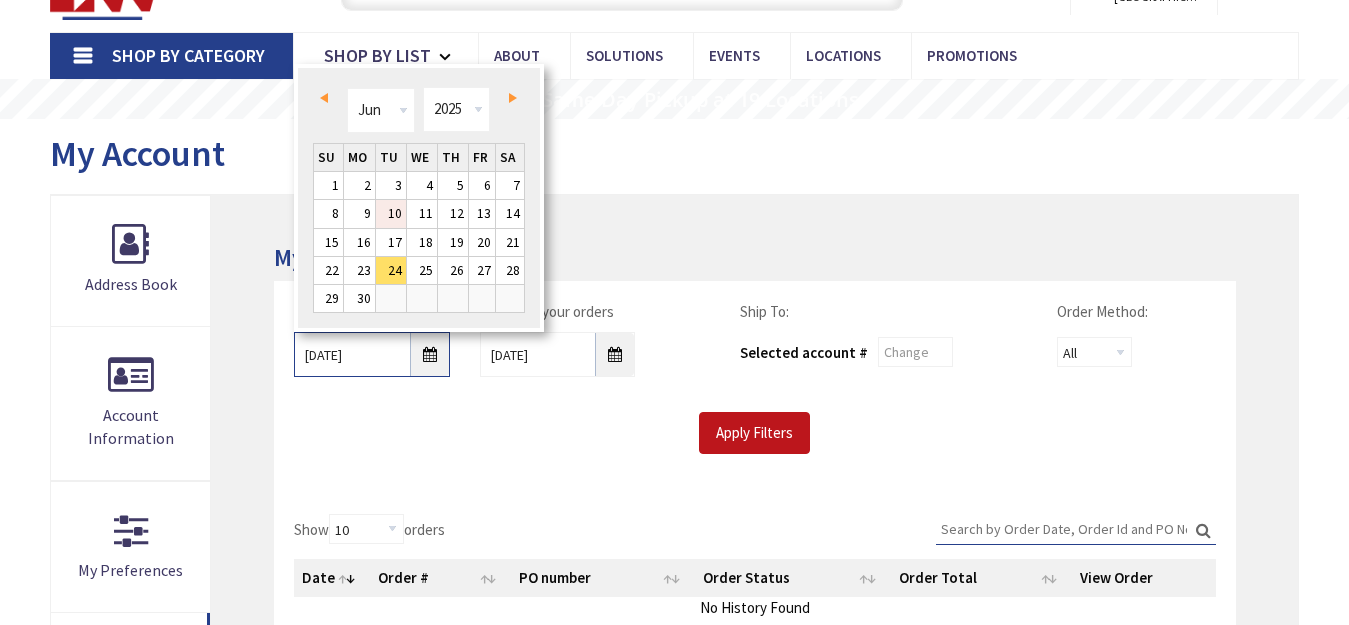 scroll, scrollTop: 100, scrollLeft: 0, axis: vertical 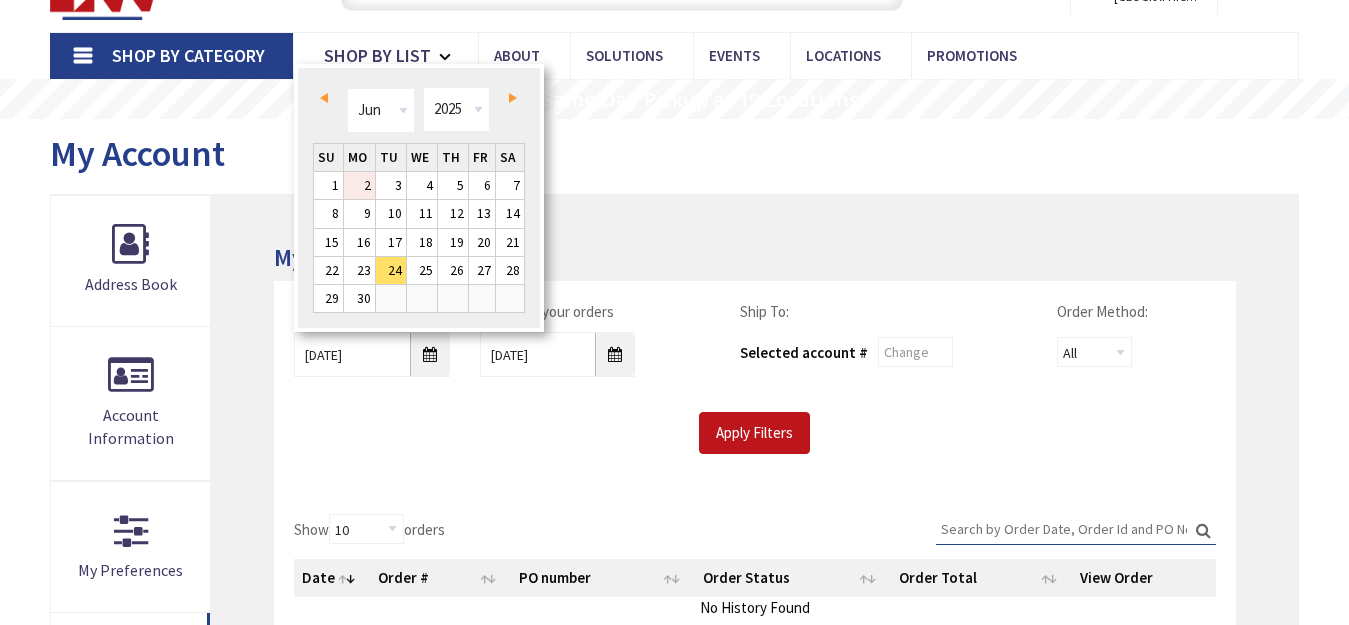 click on "2" at bounding box center [359, 185] 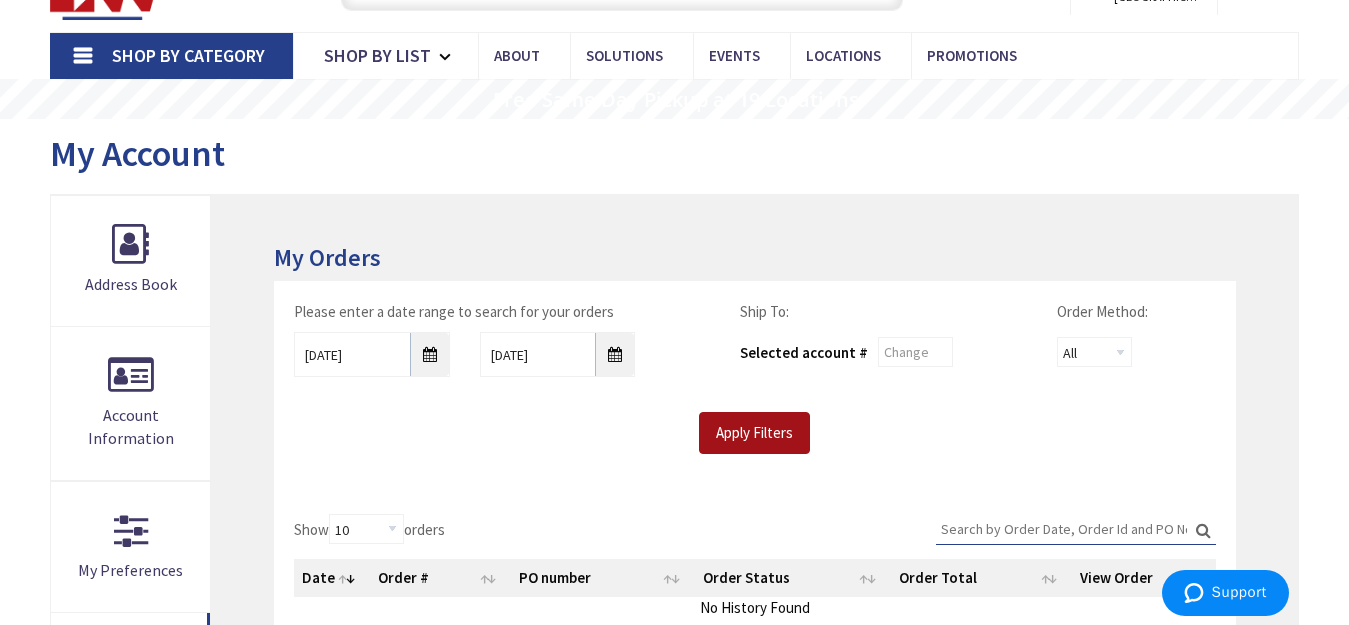 click on "Apply Filters" at bounding box center (754, 433) 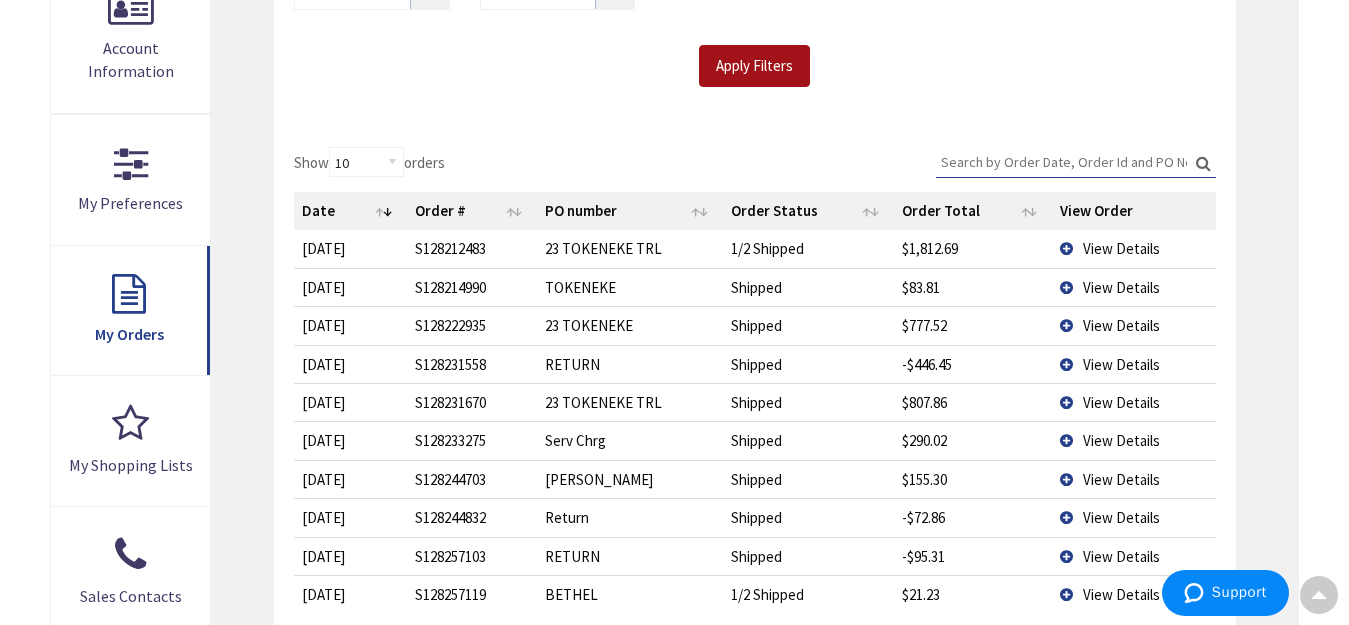 scroll, scrollTop: 500, scrollLeft: 0, axis: vertical 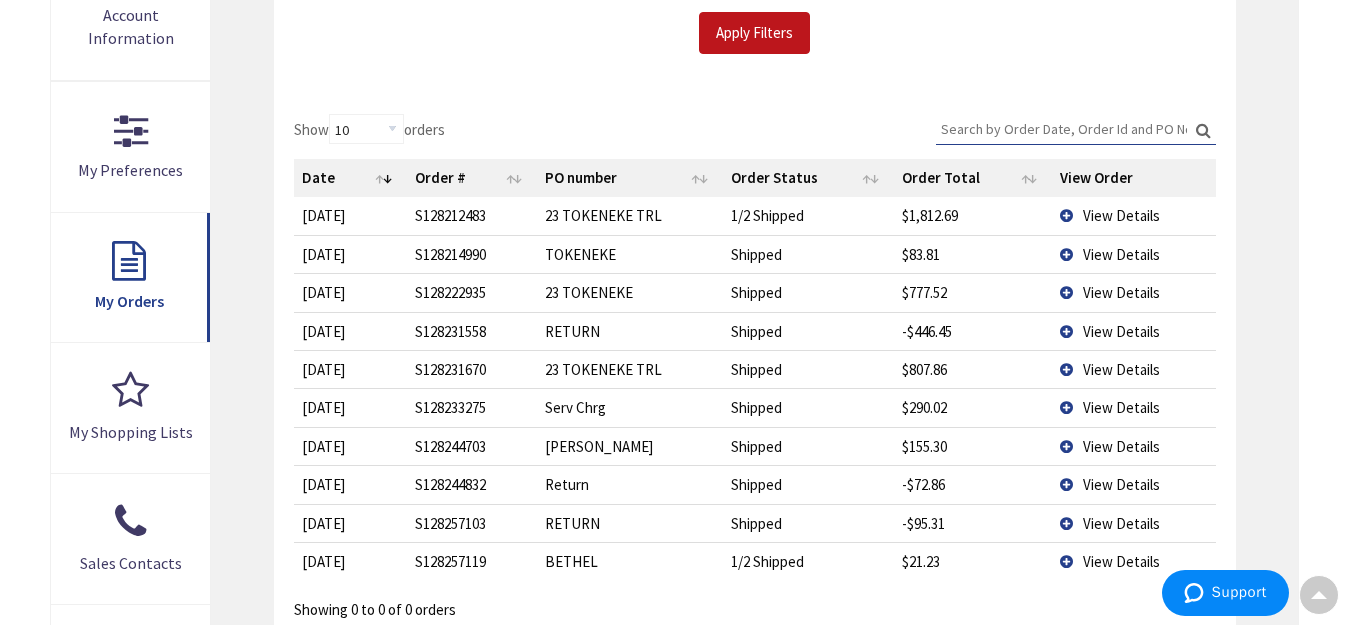 click on "View Details" at bounding box center (1121, 446) 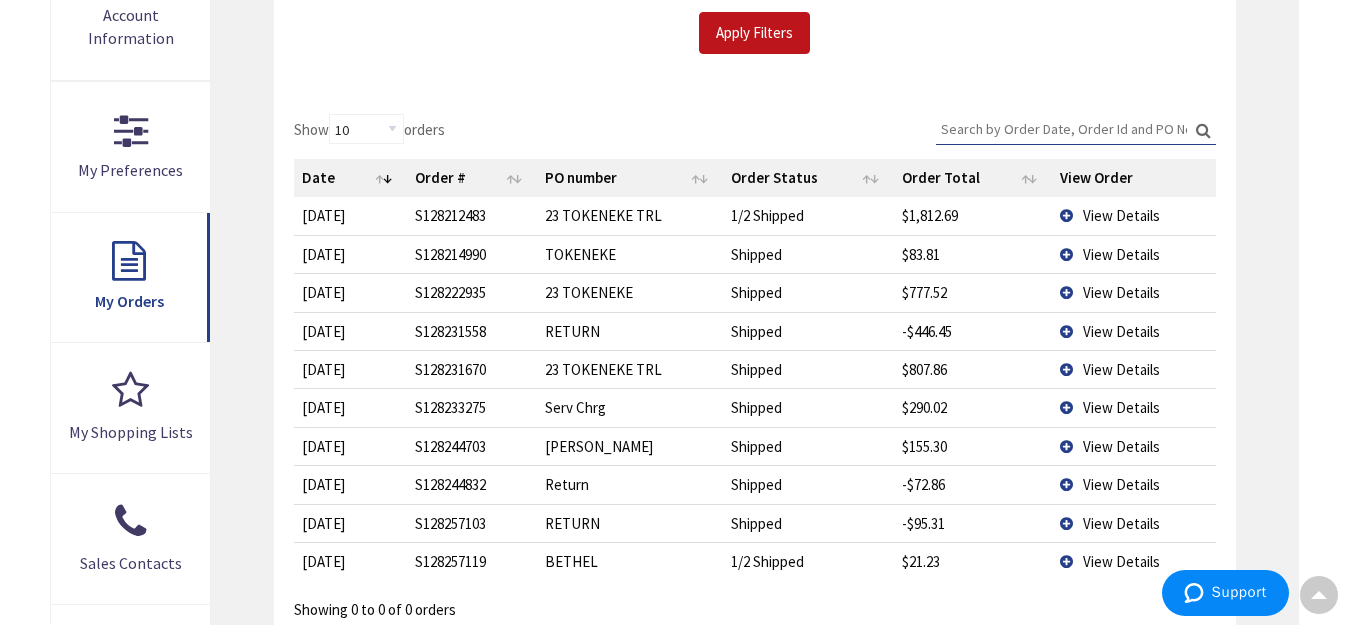 scroll, scrollTop: 503, scrollLeft: 0, axis: vertical 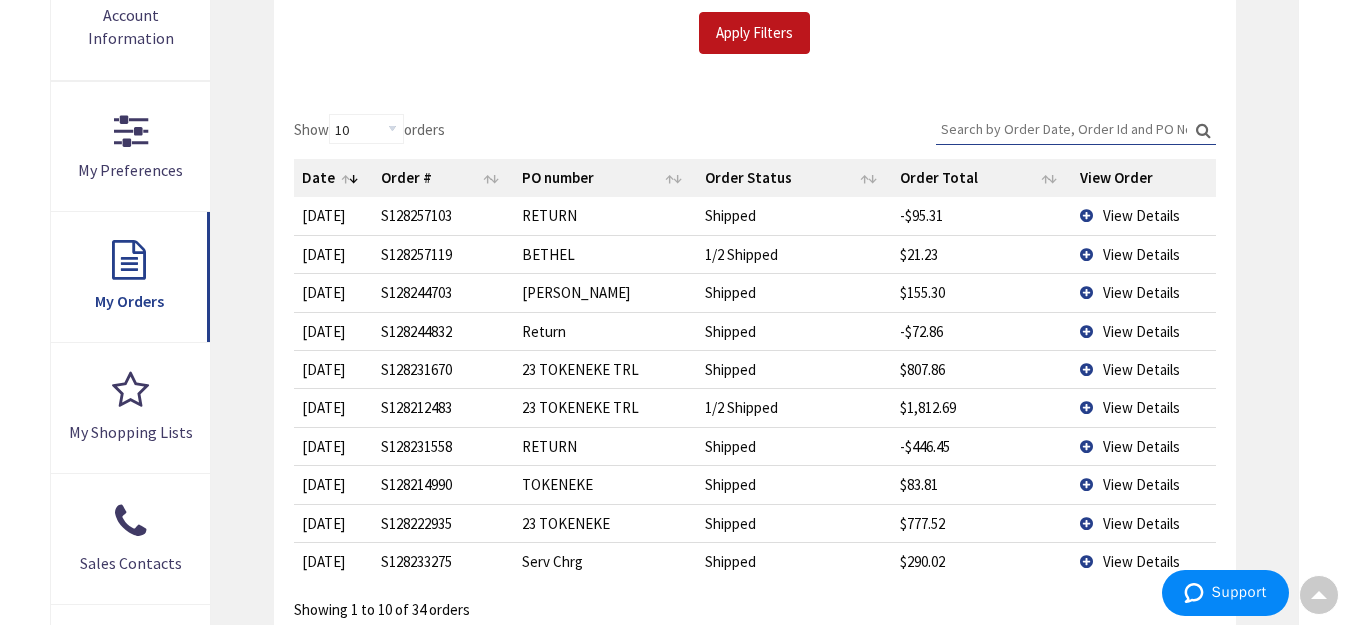 click on "View Details" at bounding box center (1141, 369) 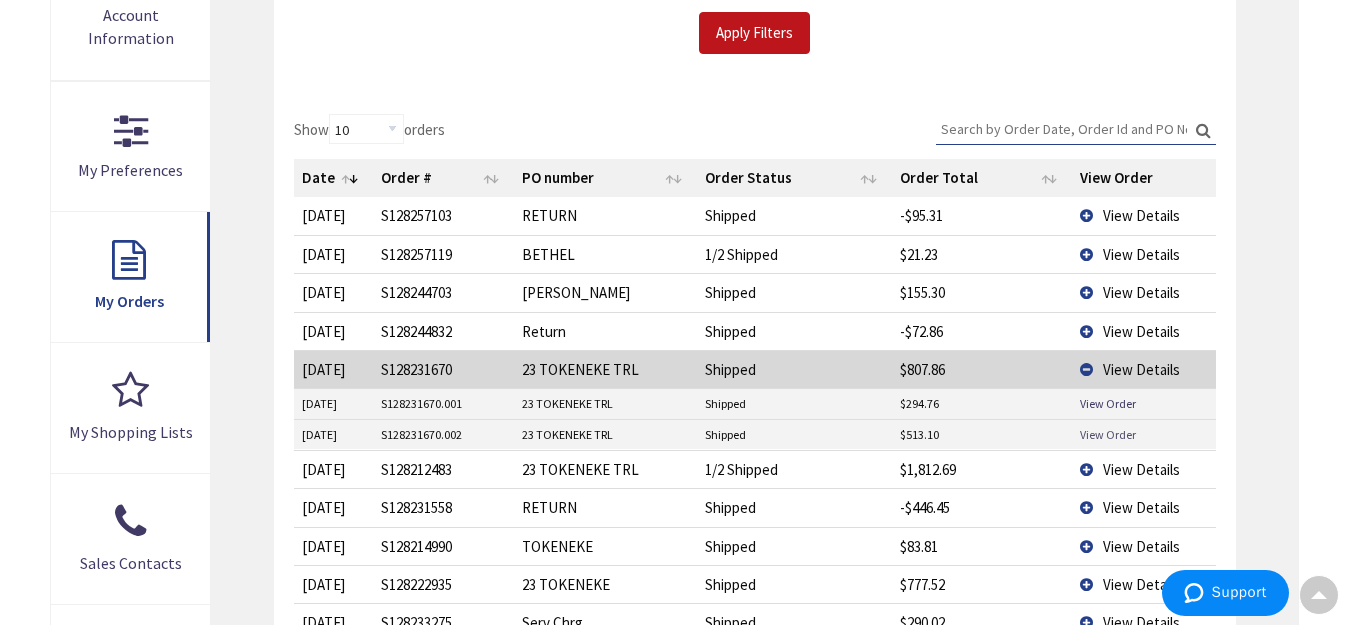 click on "View Order" at bounding box center [1108, 434] 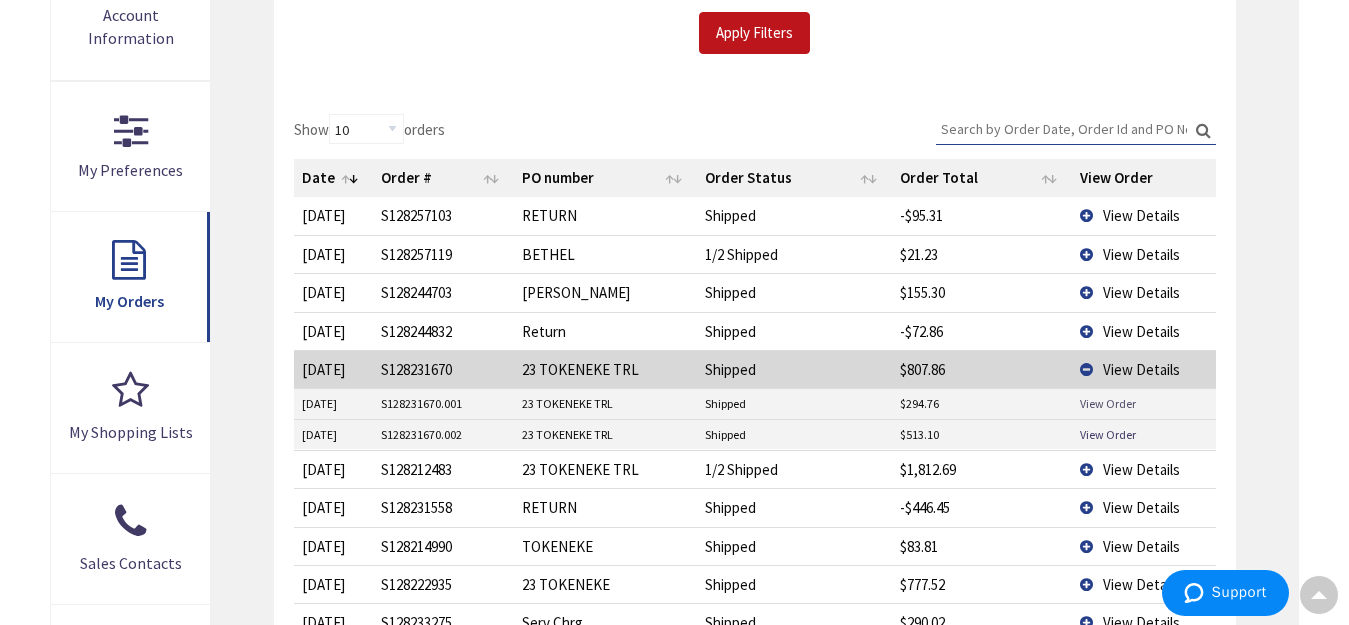 click on "View Order" at bounding box center [1108, 403] 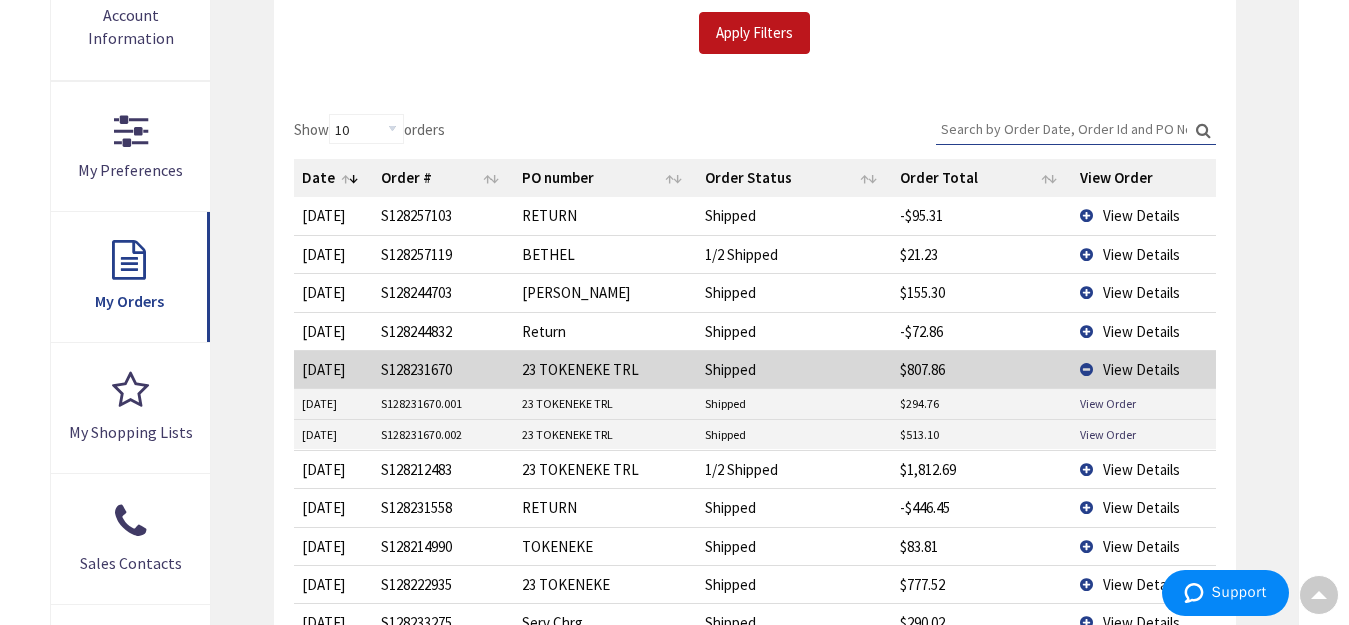 click on "View Details" at bounding box center [1141, 292] 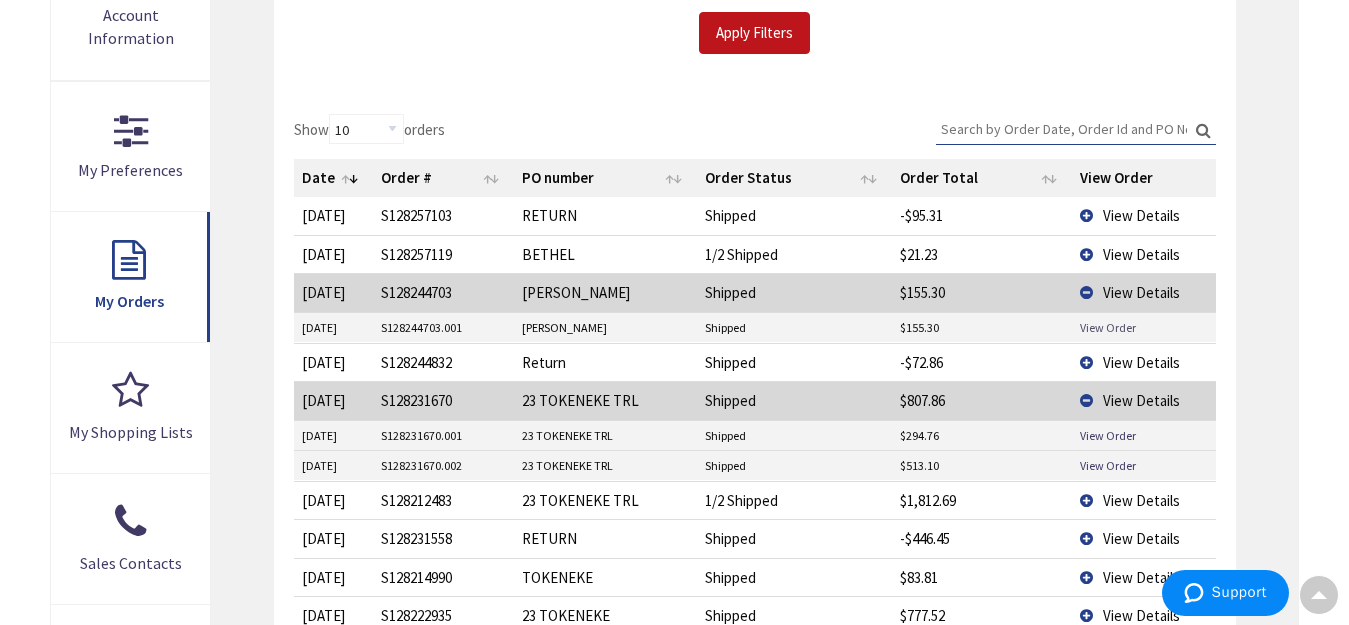 click on "View Order" at bounding box center [1108, 327] 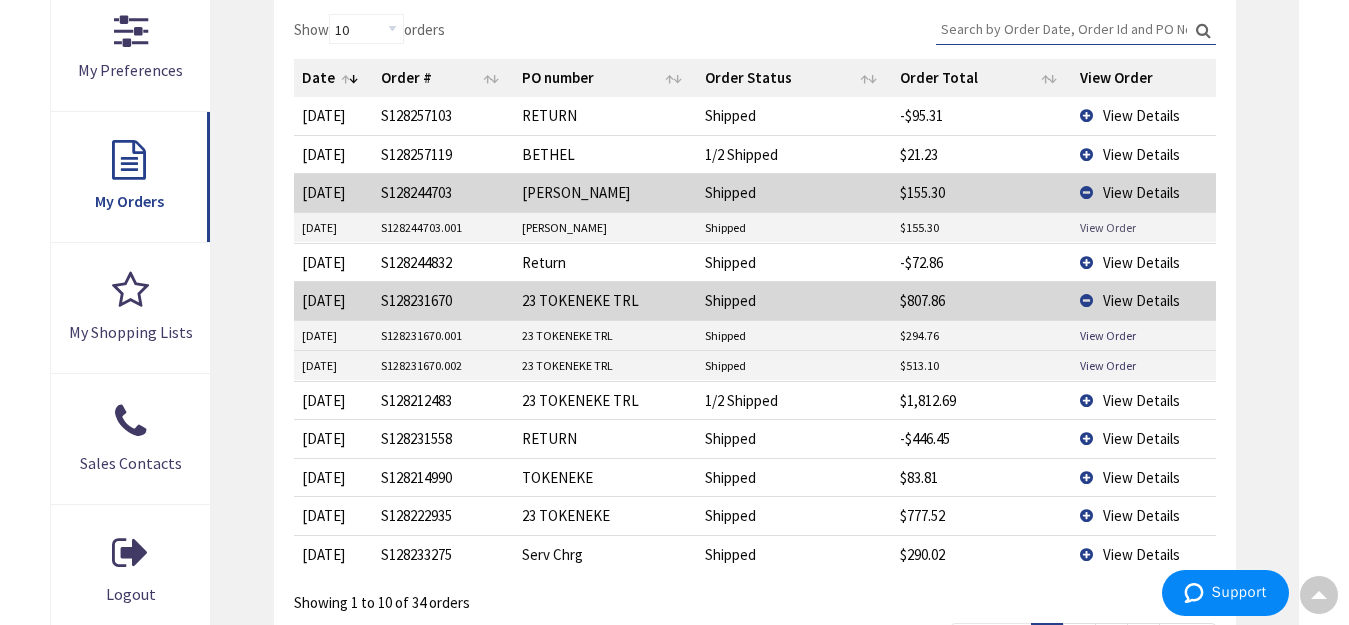 scroll, scrollTop: 703, scrollLeft: 0, axis: vertical 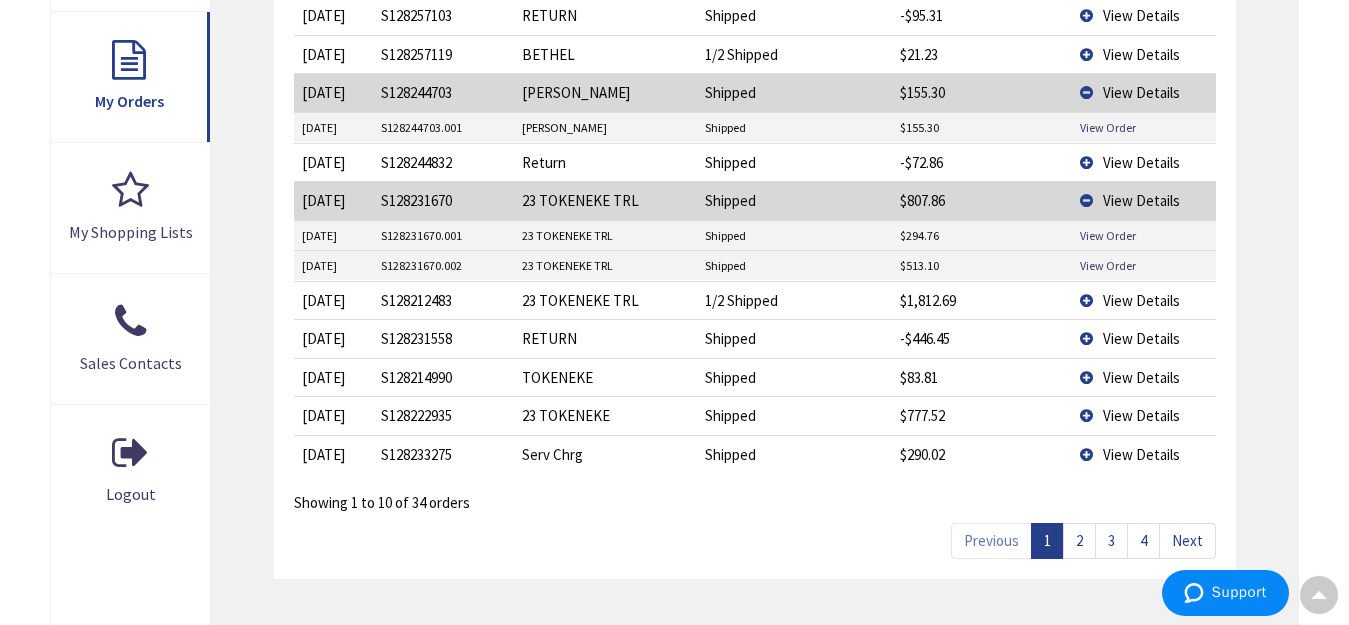 click on "2" at bounding box center (1079, 540) 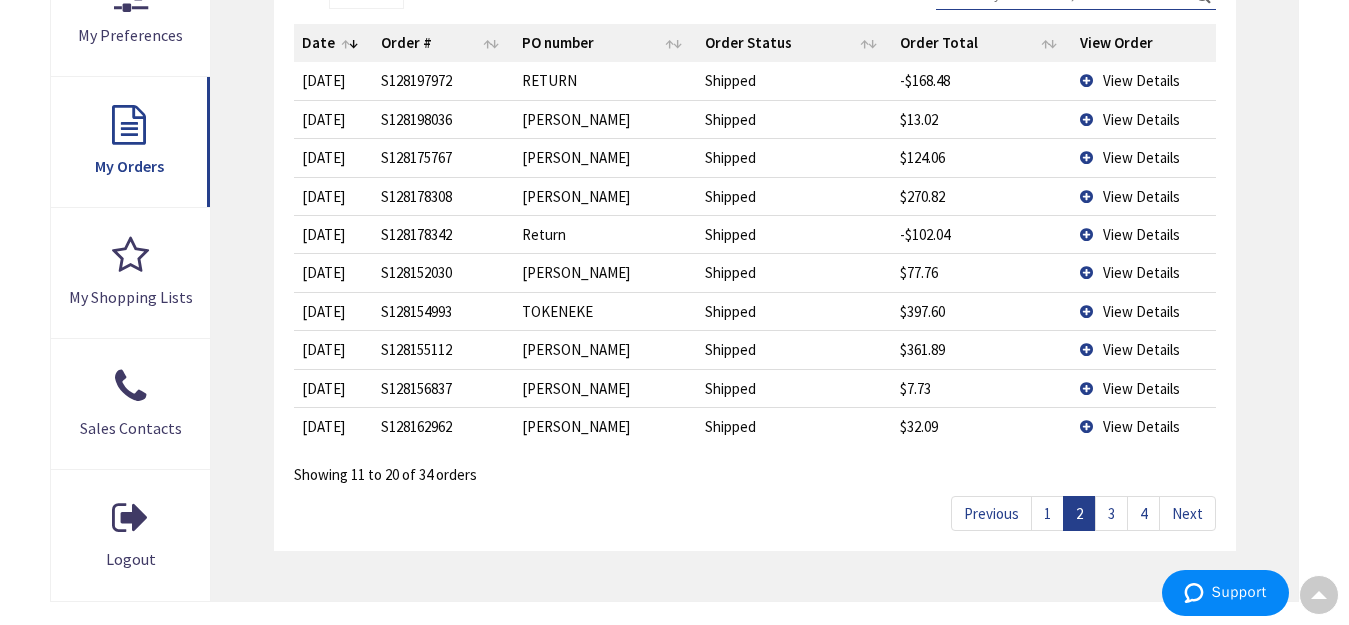 scroll, scrollTop: 603, scrollLeft: 0, axis: vertical 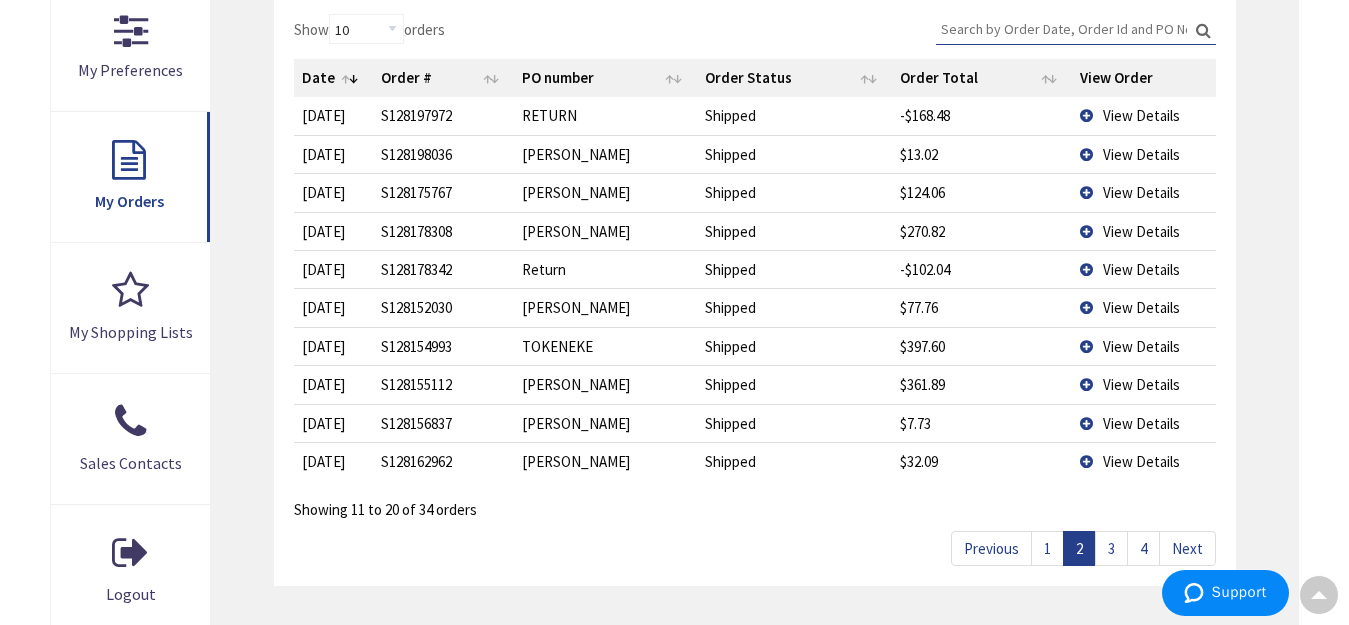 click on "View Details" at bounding box center [1141, 154] 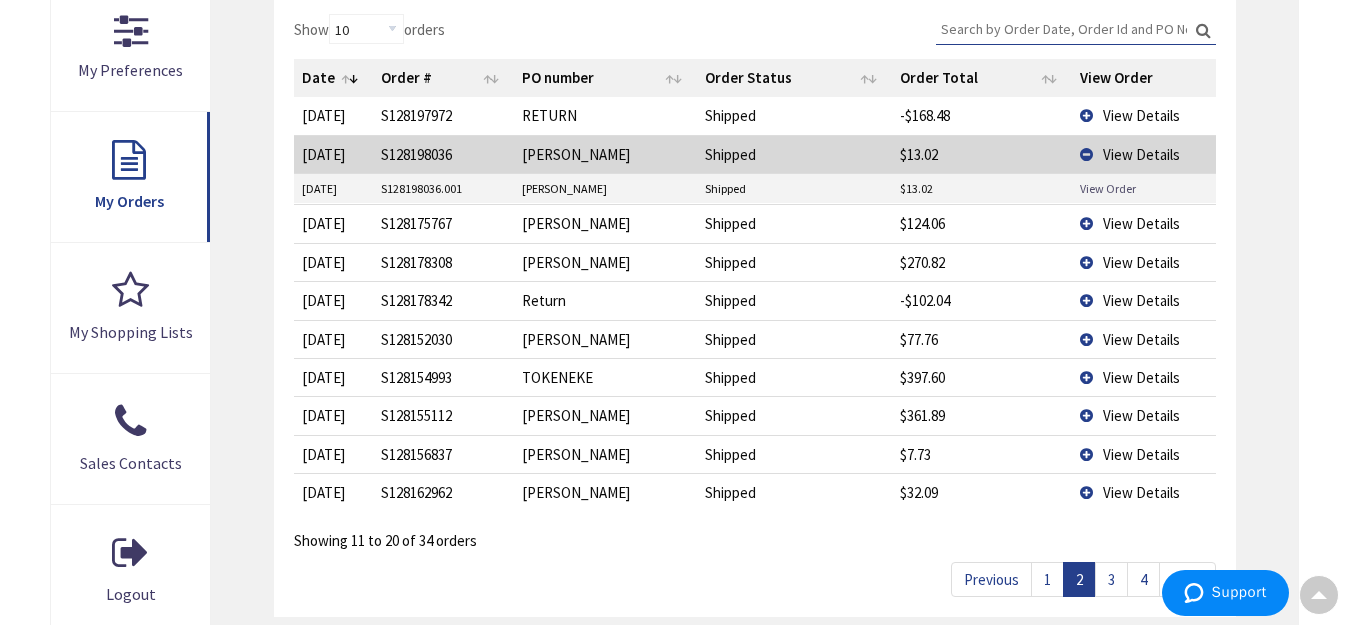 click on "View Order" at bounding box center (1108, 188) 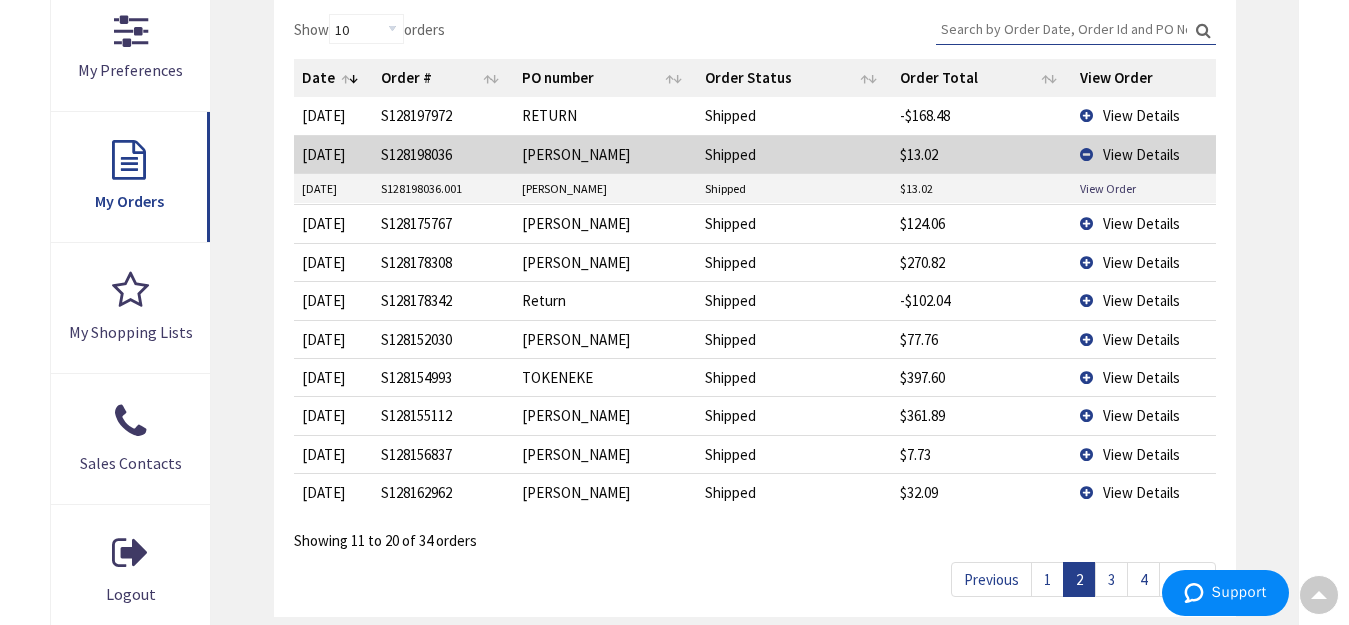 click on "View Details" at bounding box center [1141, 262] 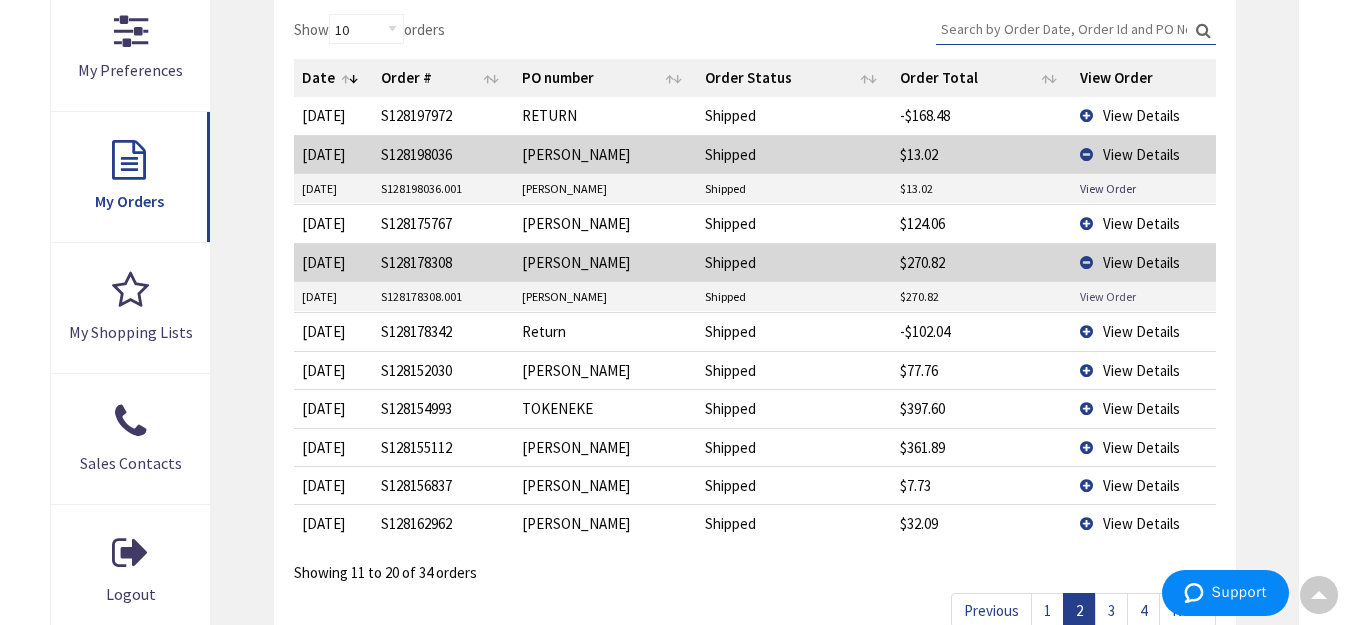 click on "View Order" at bounding box center [1108, 296] 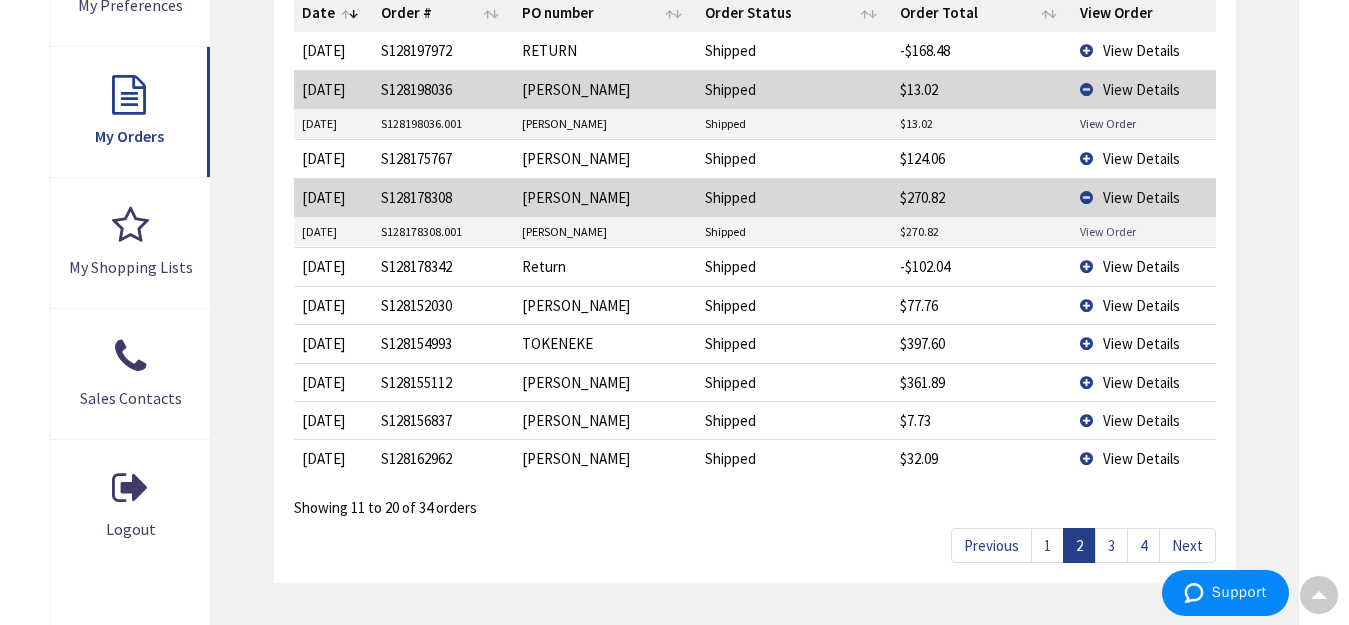 scroll, scrollTop: 703, scrollLeft: 0, axis: vertical 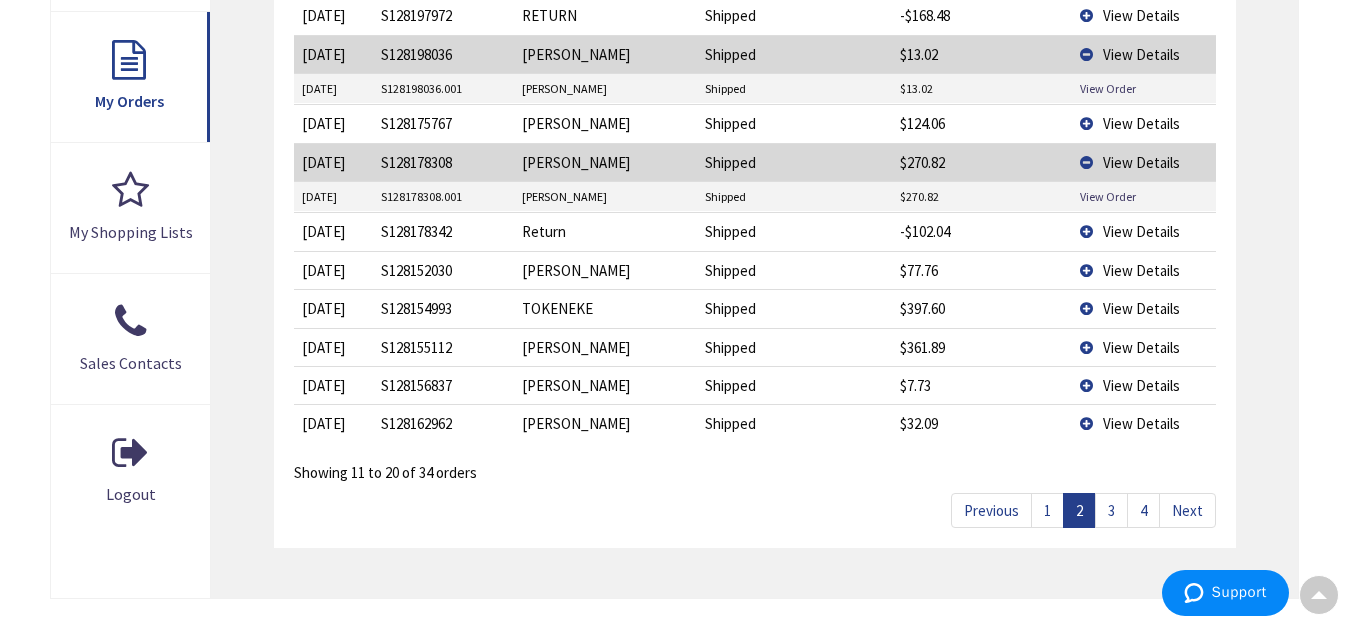 click on "3" at bounding box center (1111, 510) 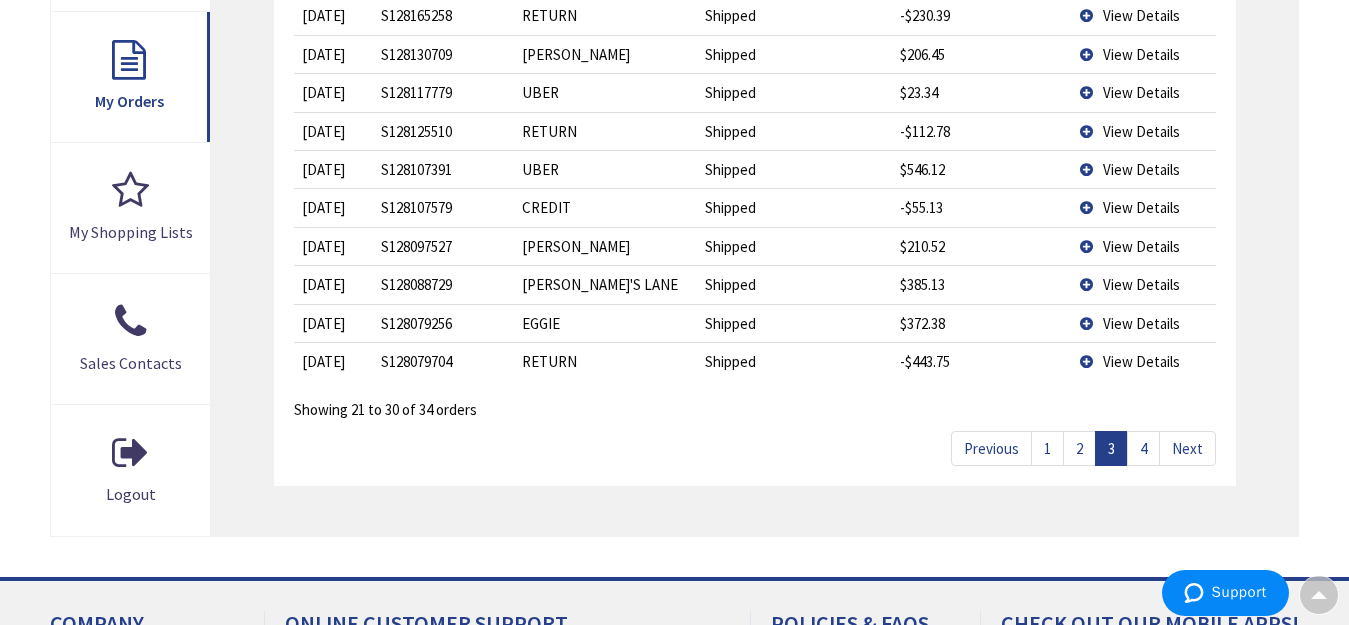 scroll, scrollTop: 603, scrollLeft: 0, axis: vertical 